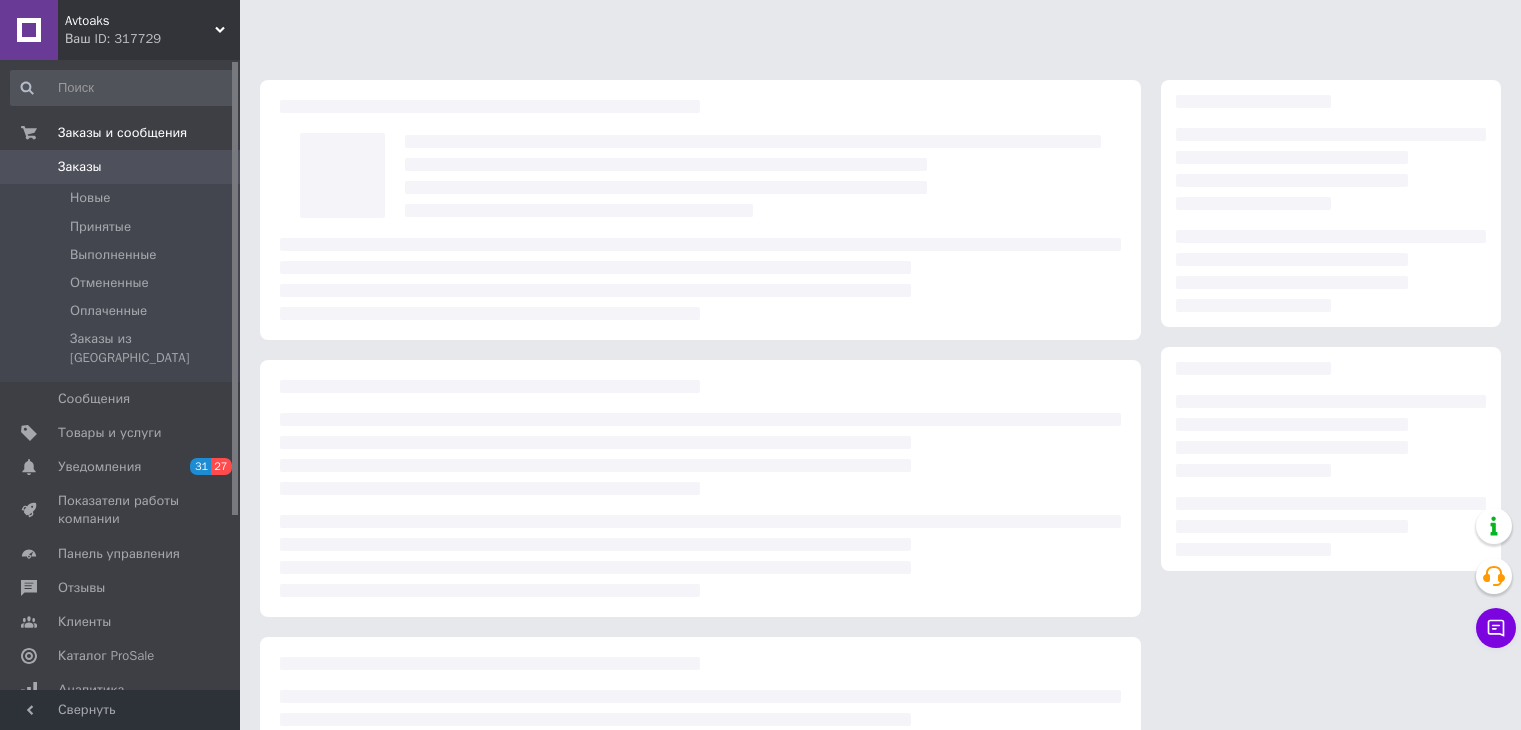 scroll, scrollTop: 0, scrollLeft: 0, axis: both 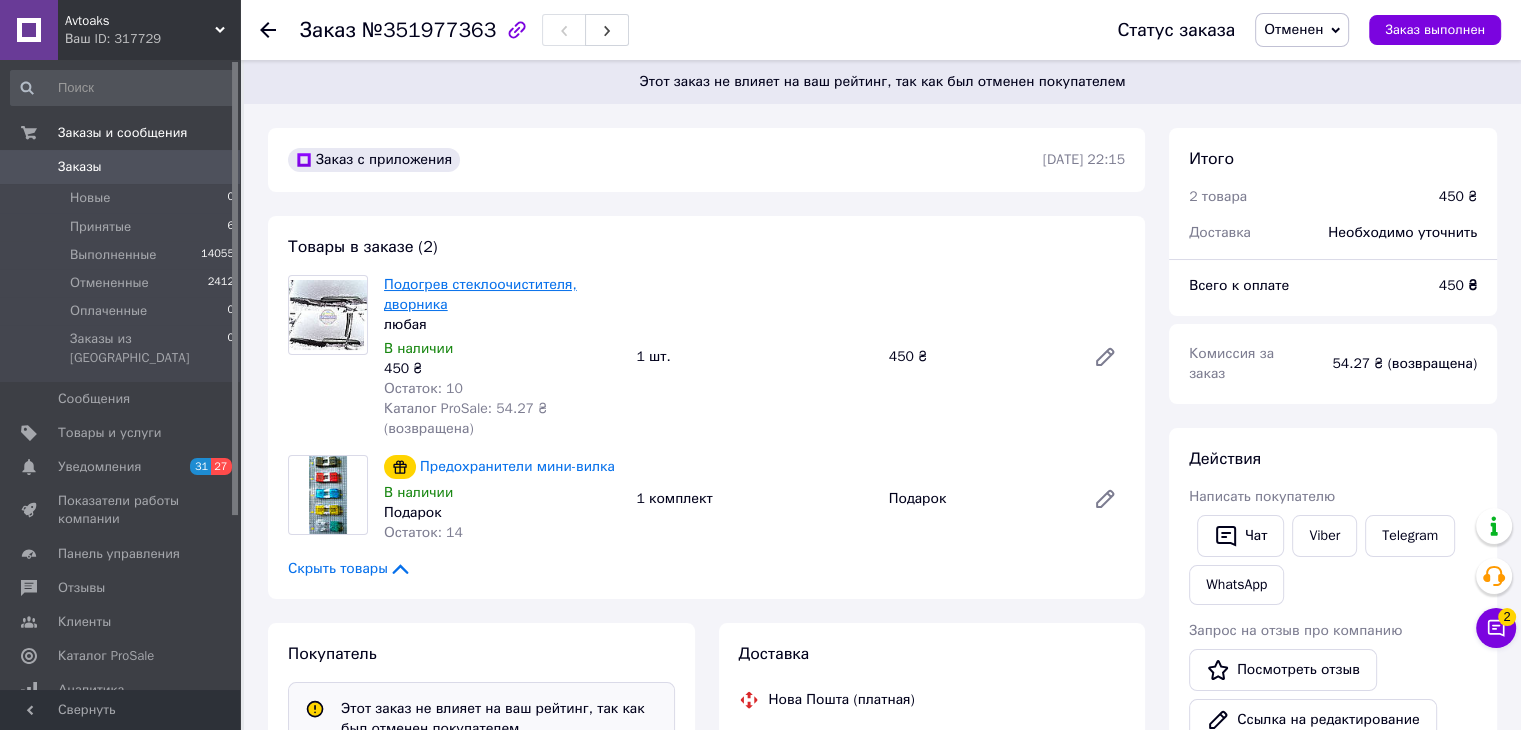 click on "Подогрев стеклоочистителя, дворника" at bounding box center [480, 294] 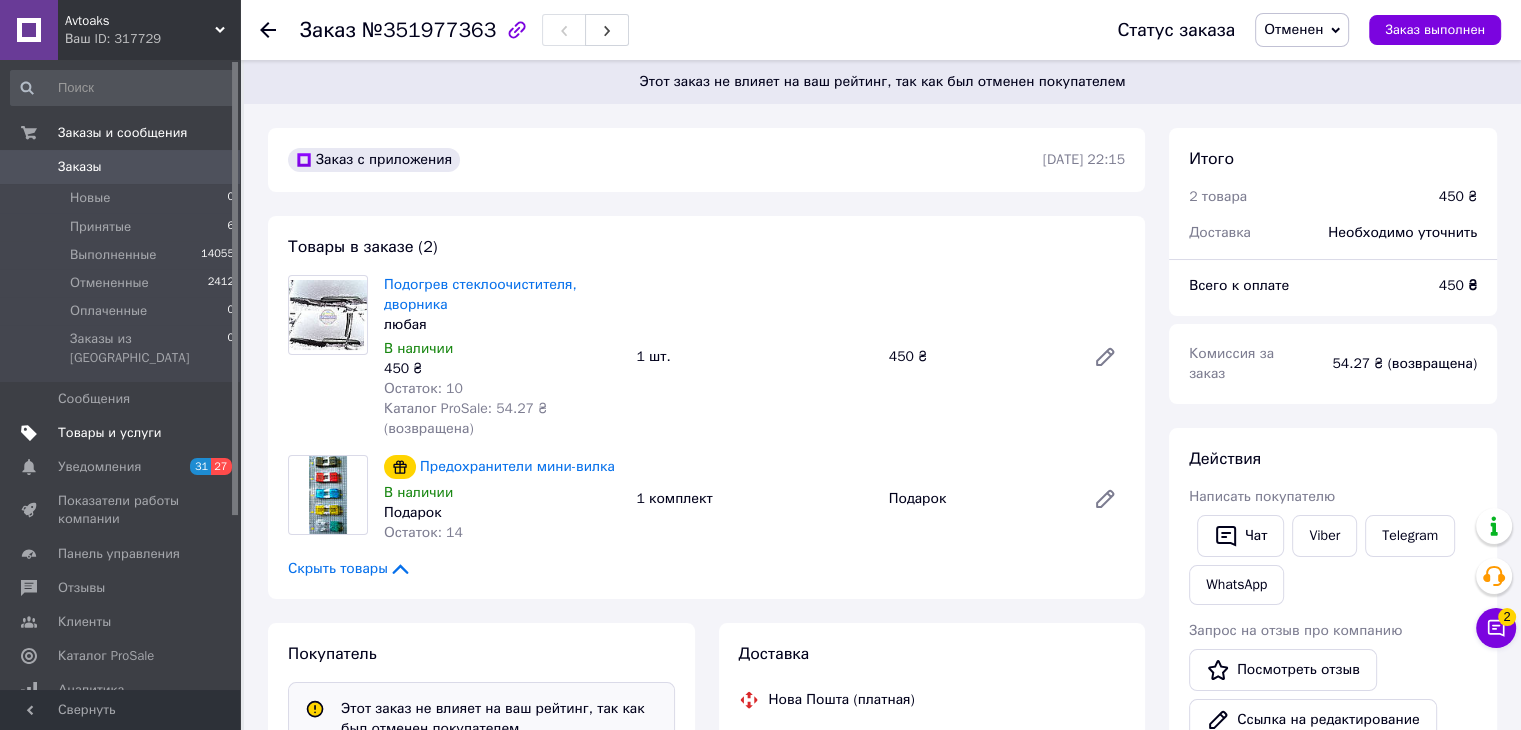 click on "Товары и услуги" at bounding box center (110, 433) 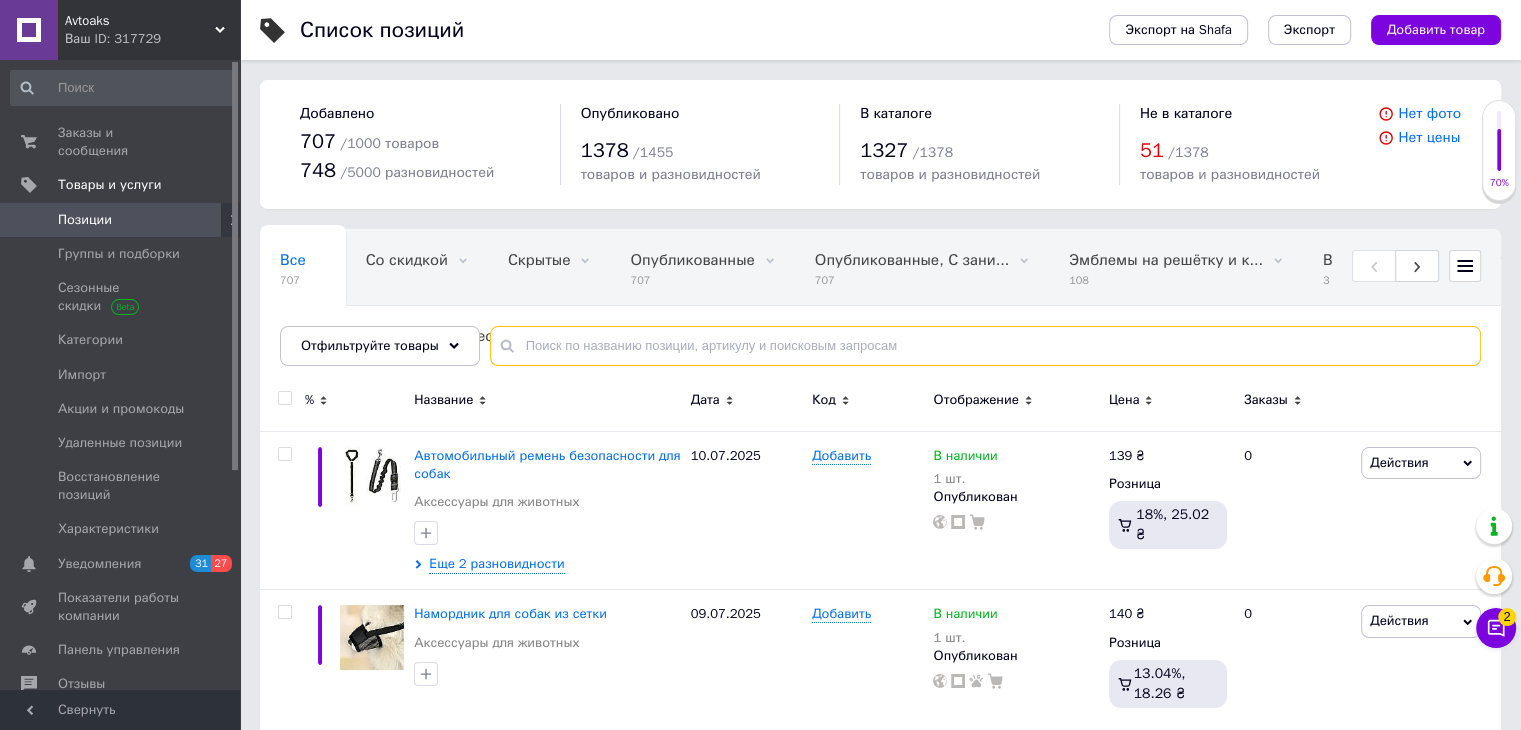 click at bounding box center [985, 346] 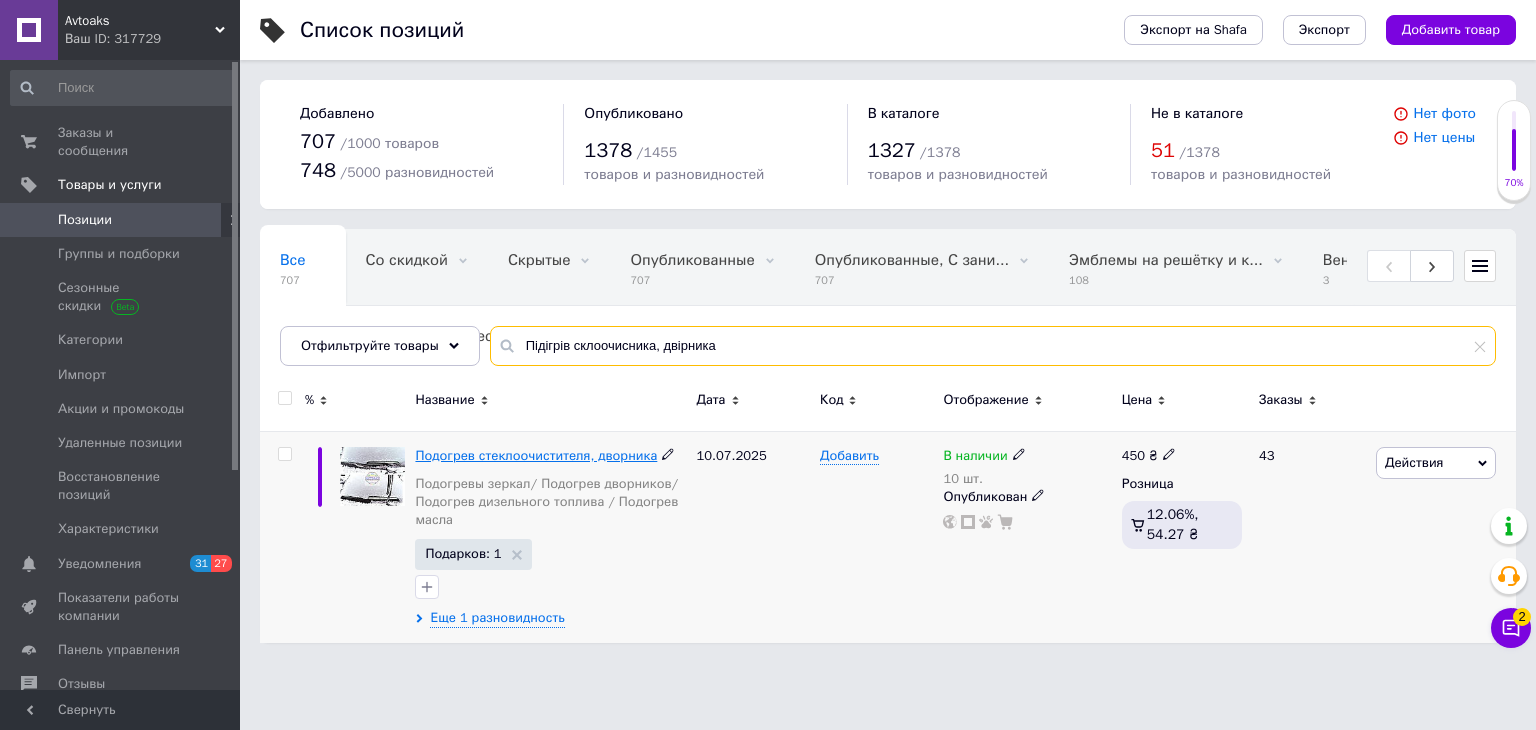type on "Підігрів склоочисника, двірника" 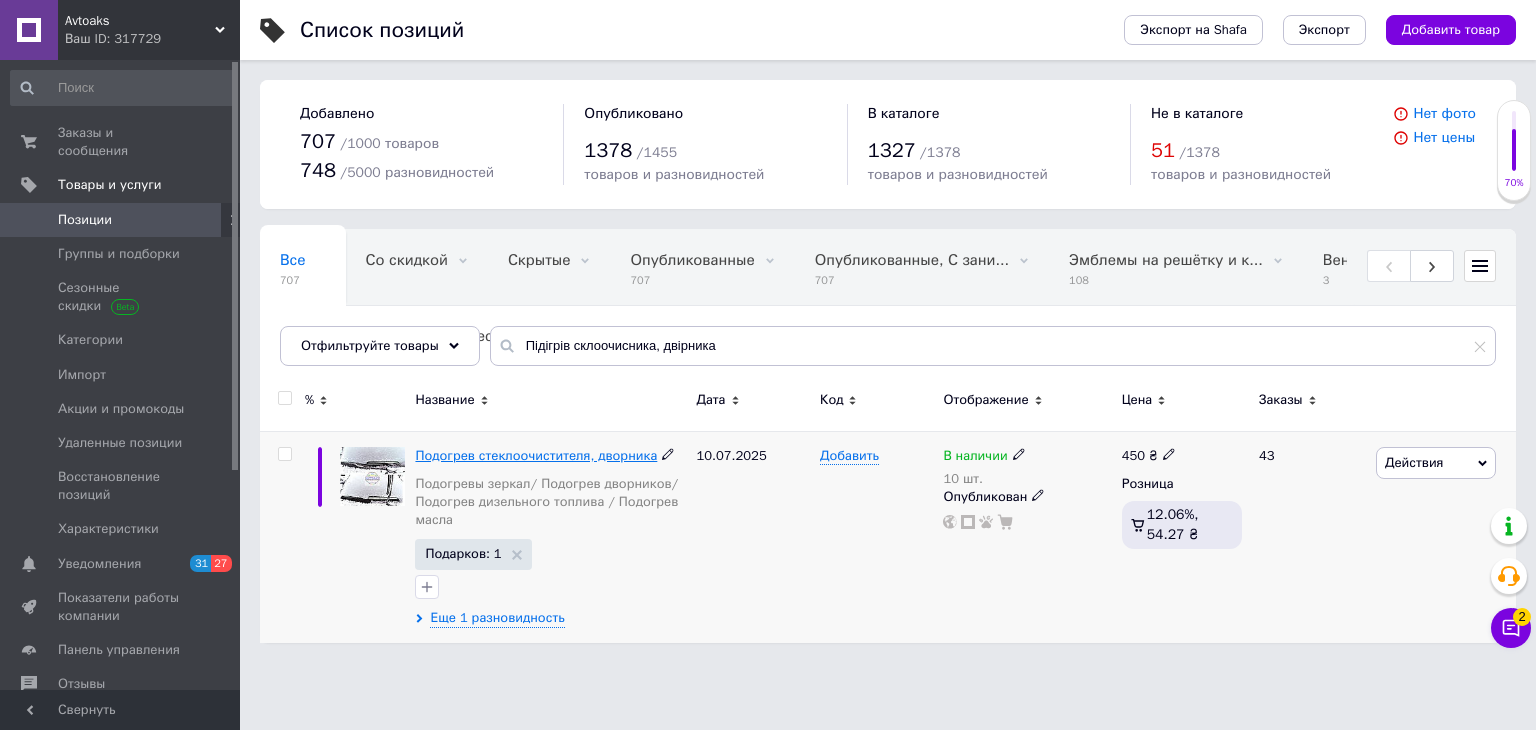 click on "Подогрев стеклоочистителя, дворника" at bounding box center (536, 455) 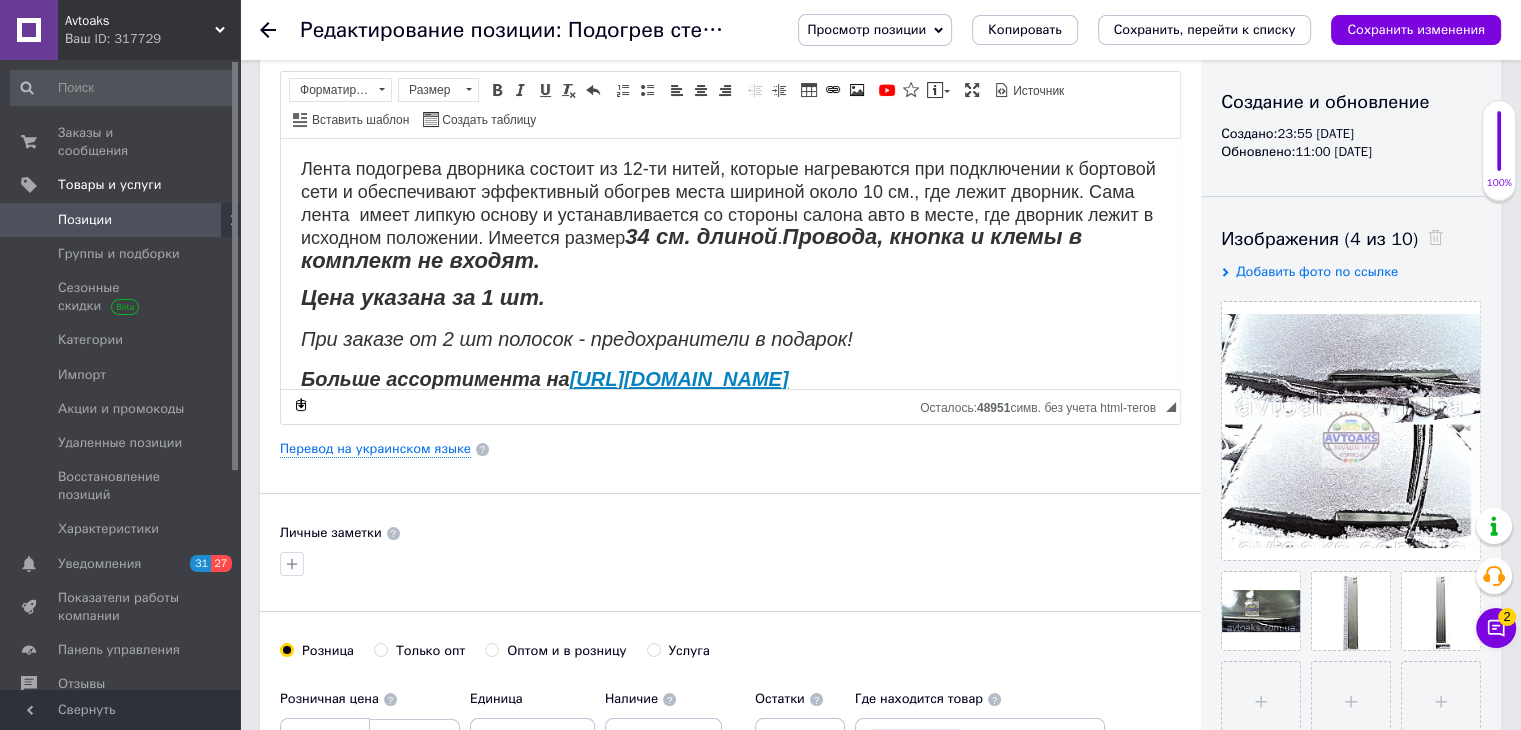 scroll, scrollTop: 200, scrollLeft: 0, axis: vertical 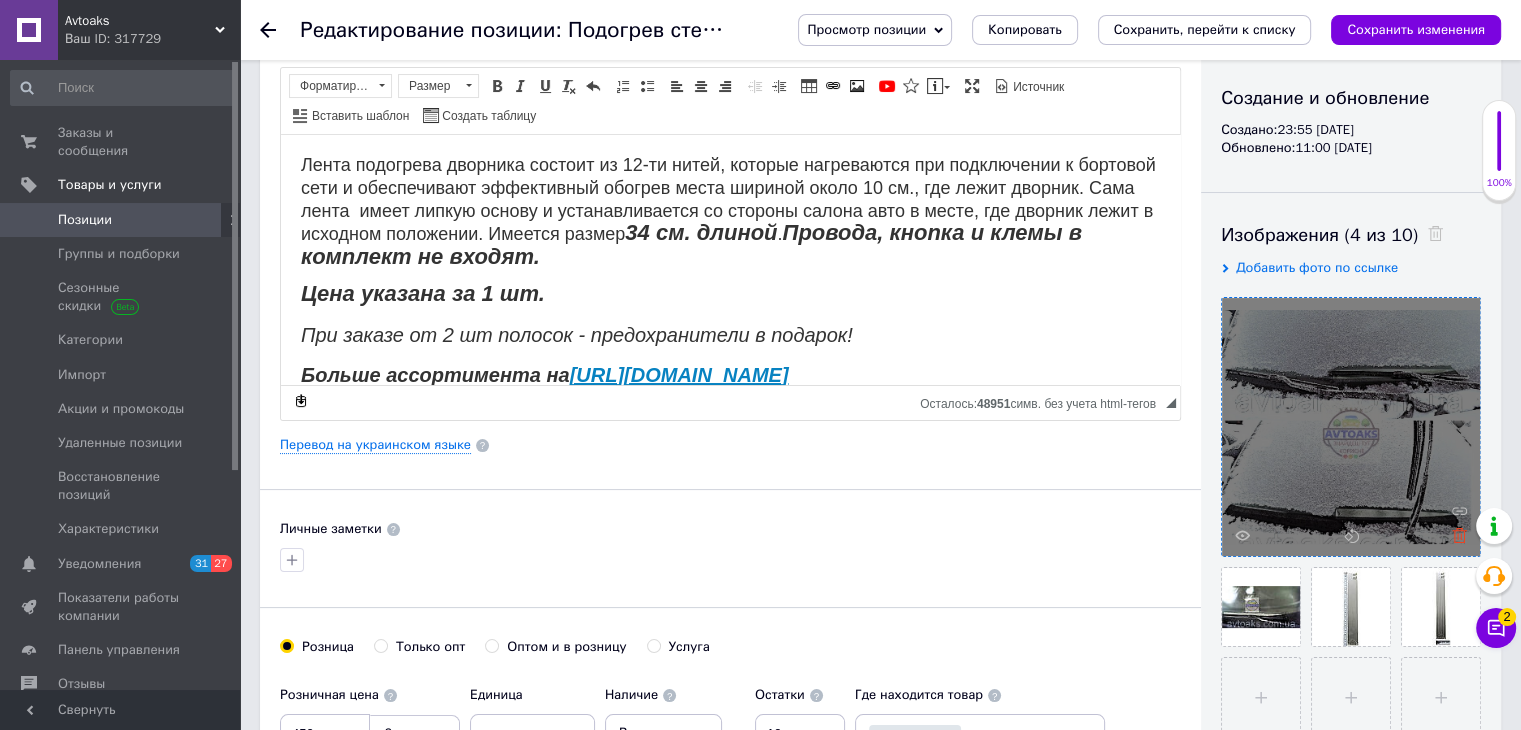 click 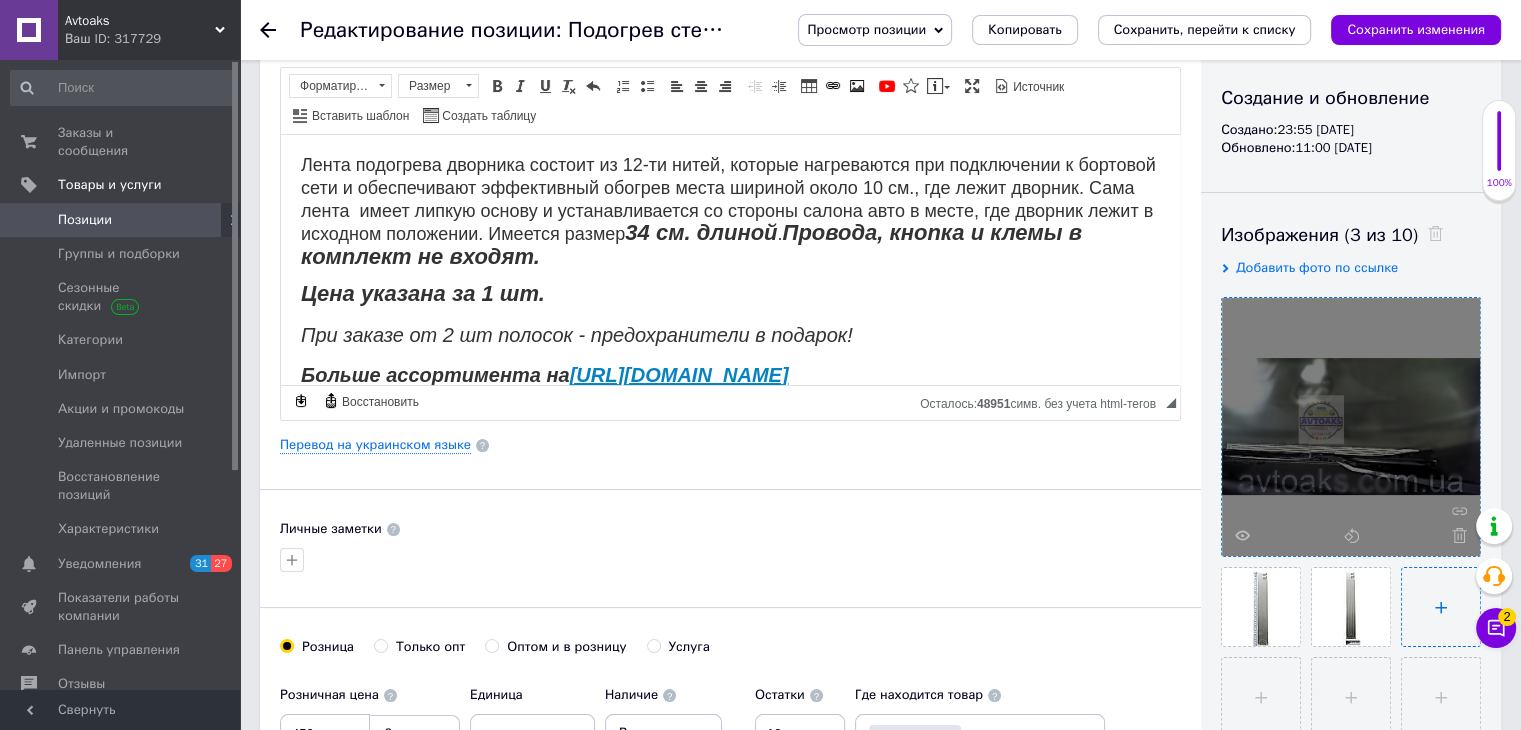 click at bounding box center (1441, 607) 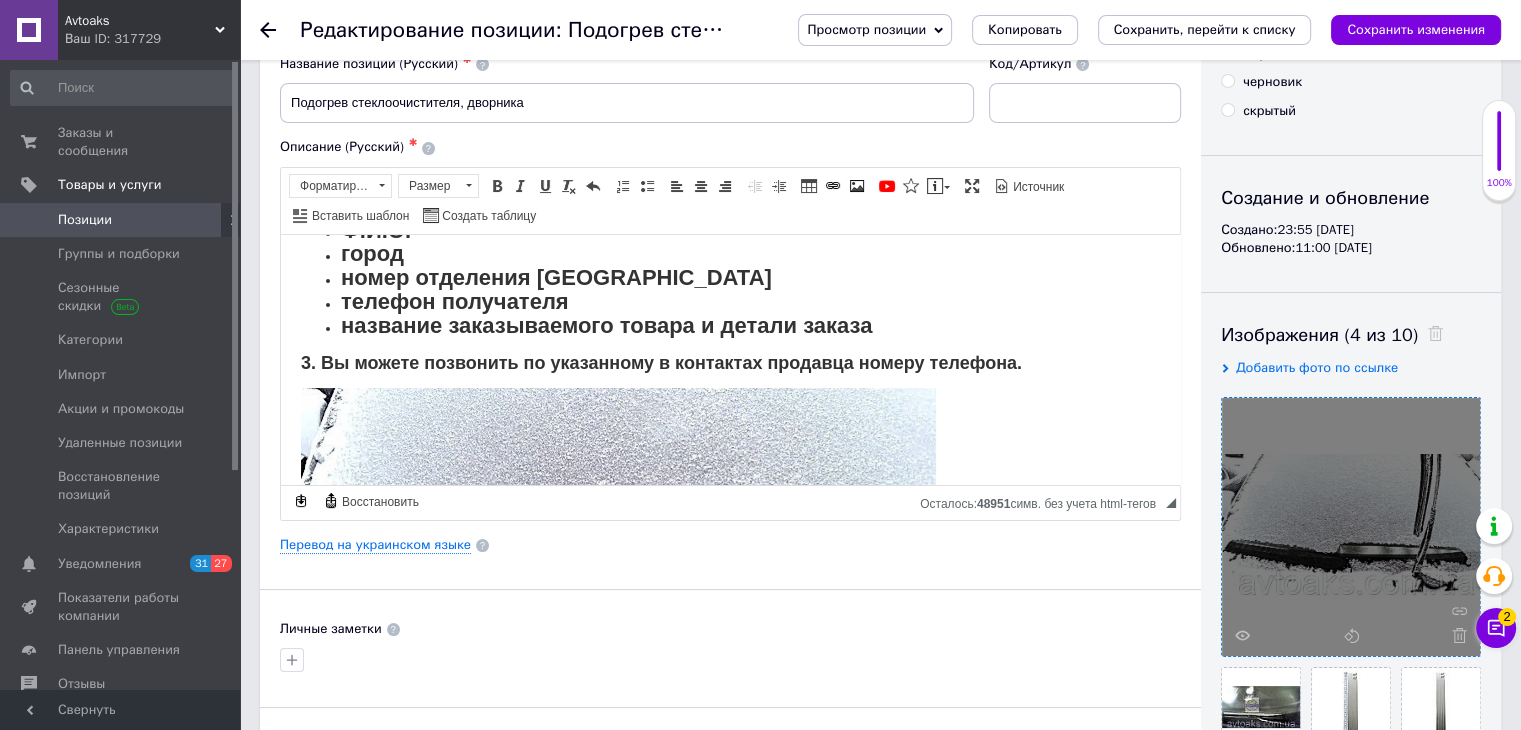 scroll, scrollTop: 700, scrollLeft: 0, axis: vertical 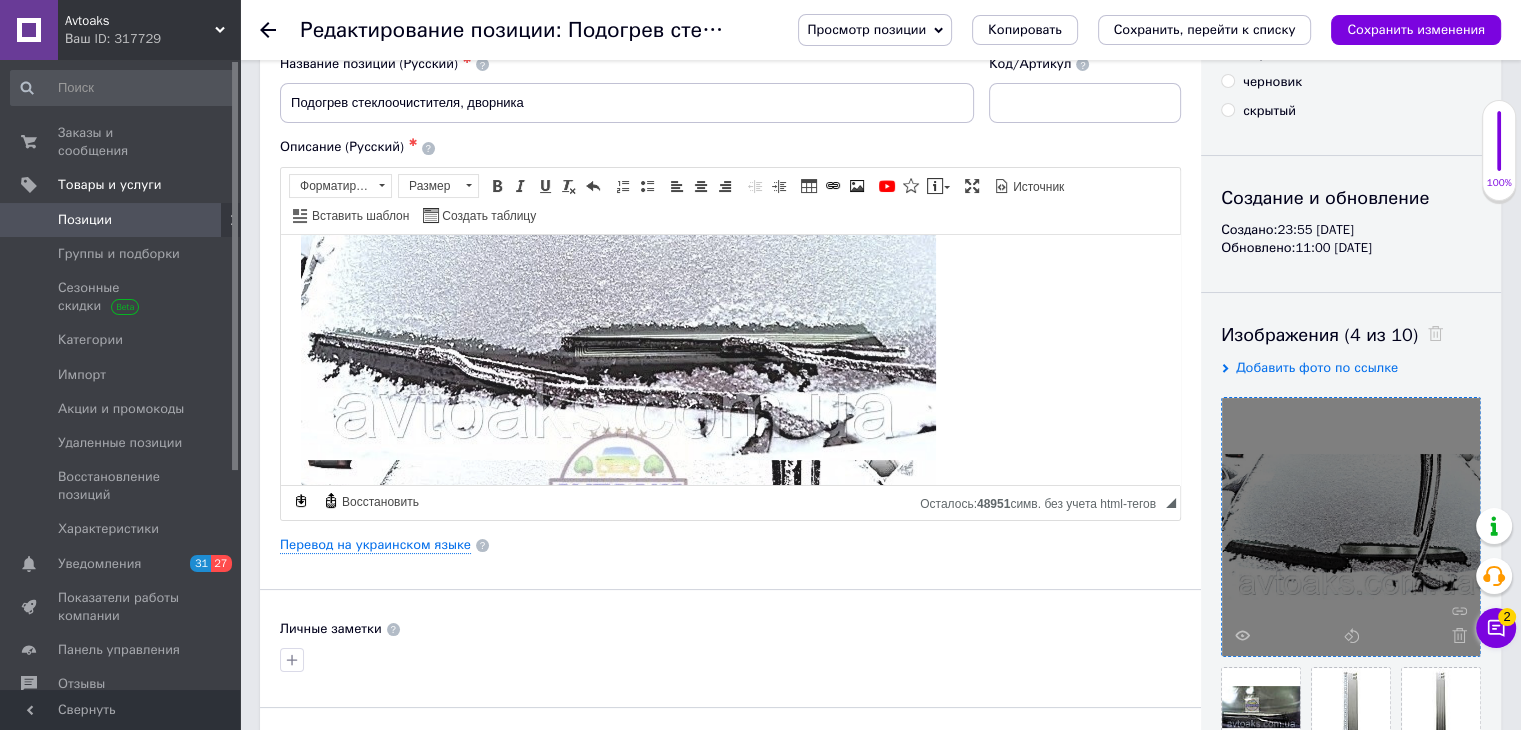 click at bounding box center (618, 474) 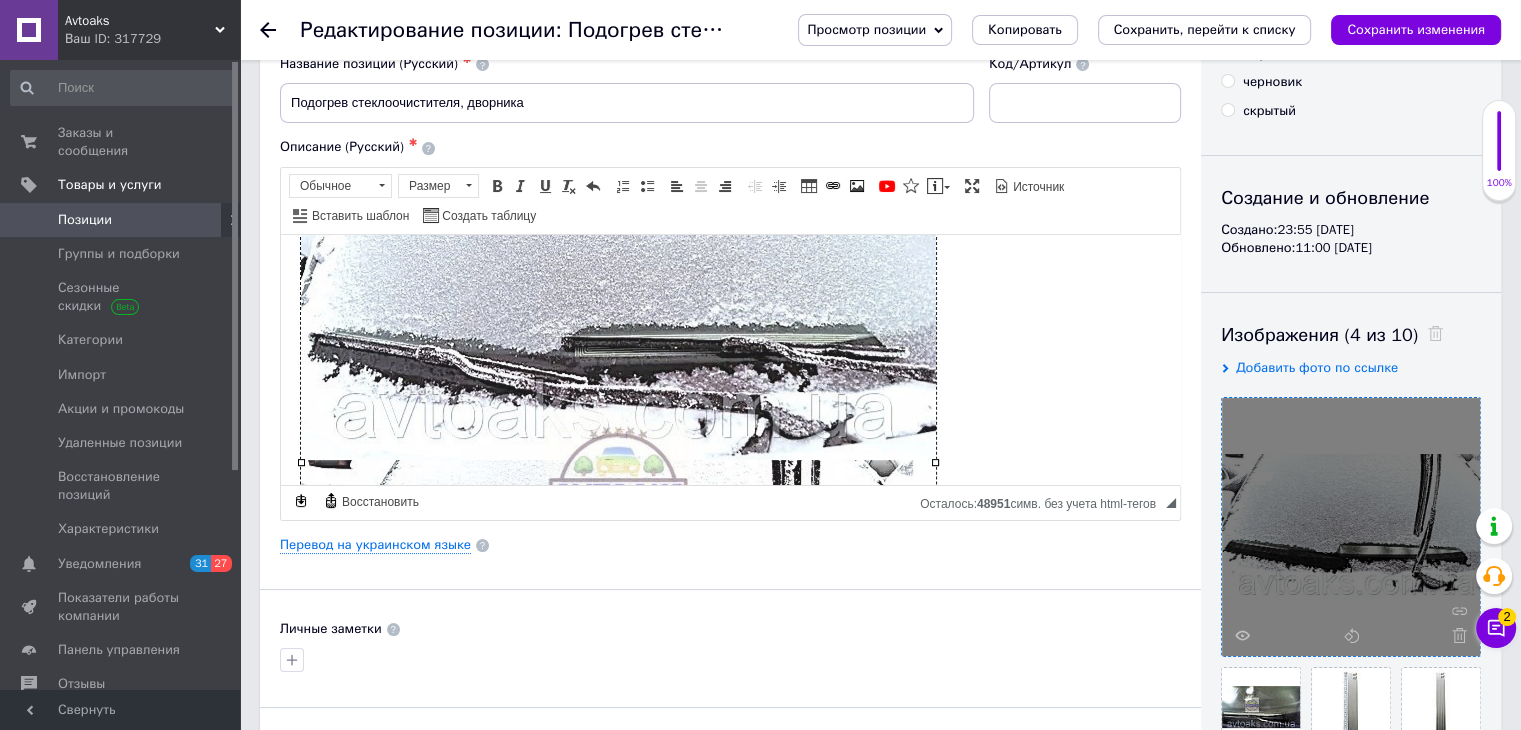 type 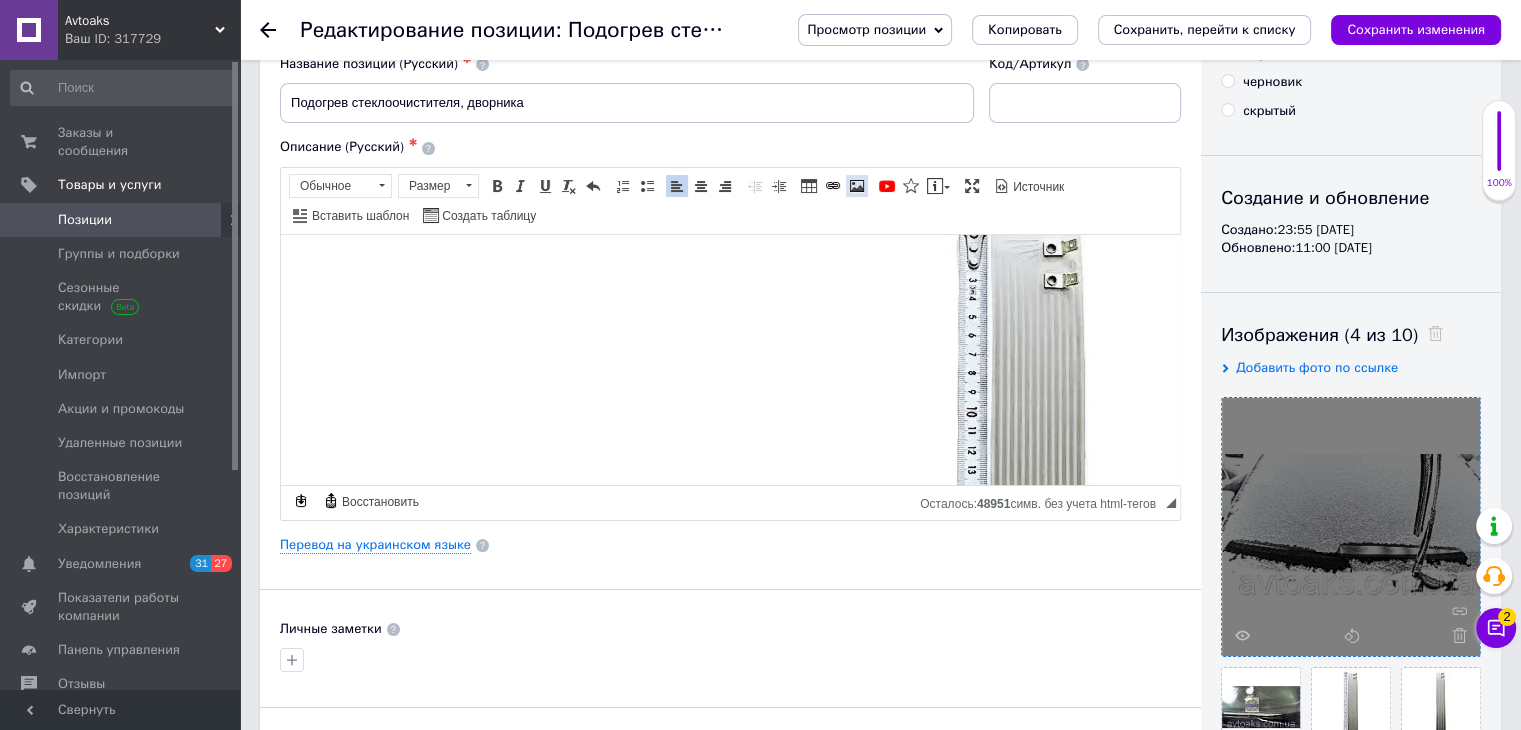 click on "Изображение" at bounding box center (857, 186) 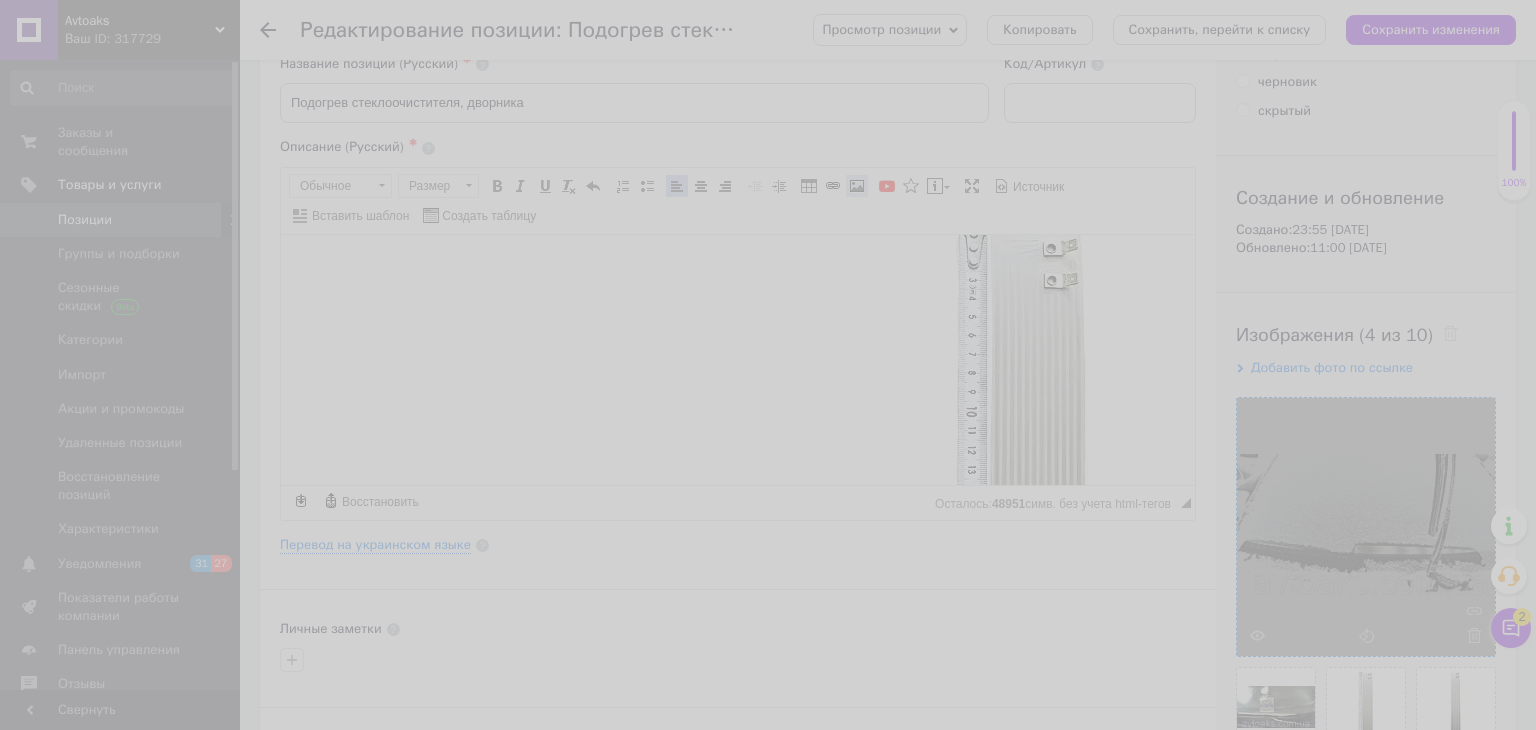 select 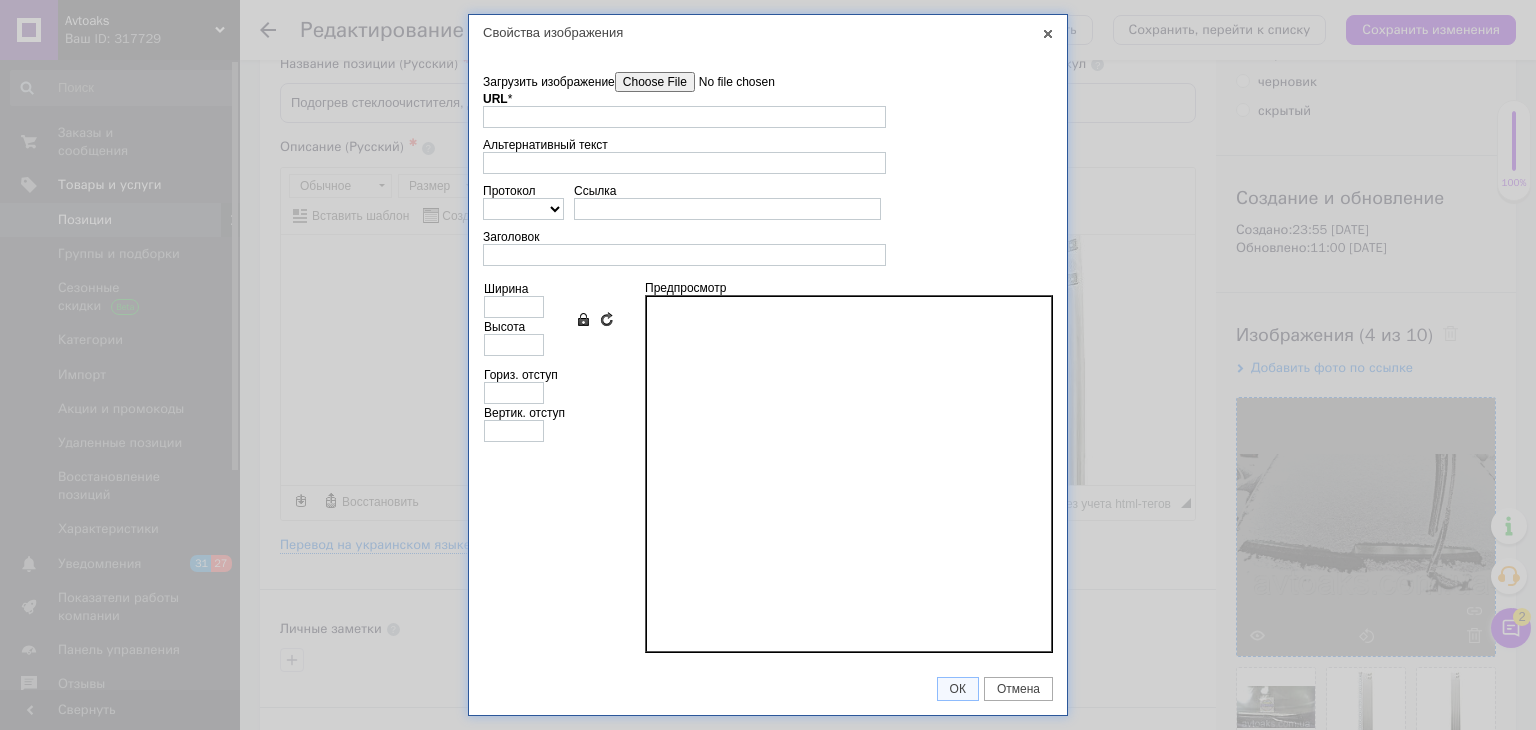 click on "Загрузить изображение" at bounding box center [728, 82] 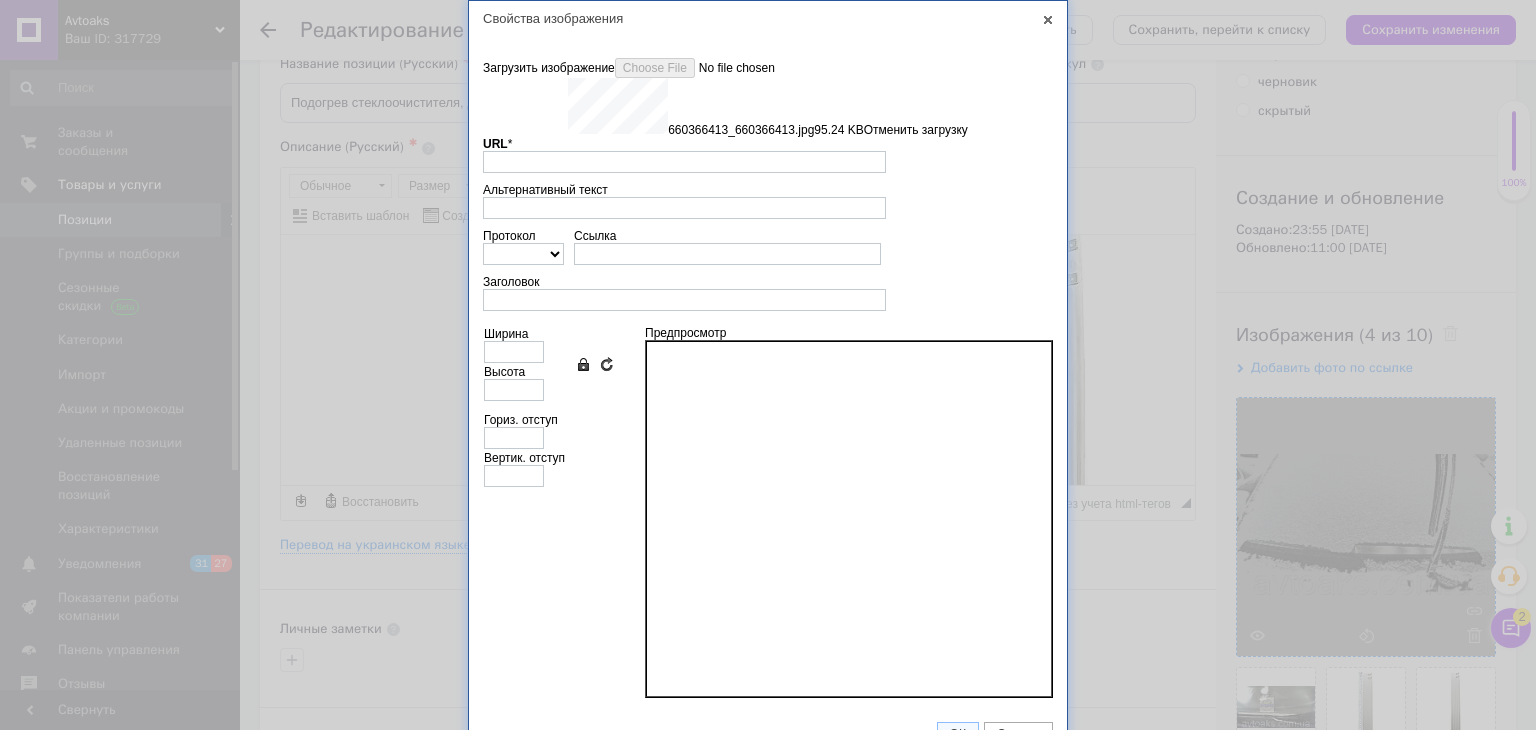 type on "[URL][DOMAIN_NAME]" 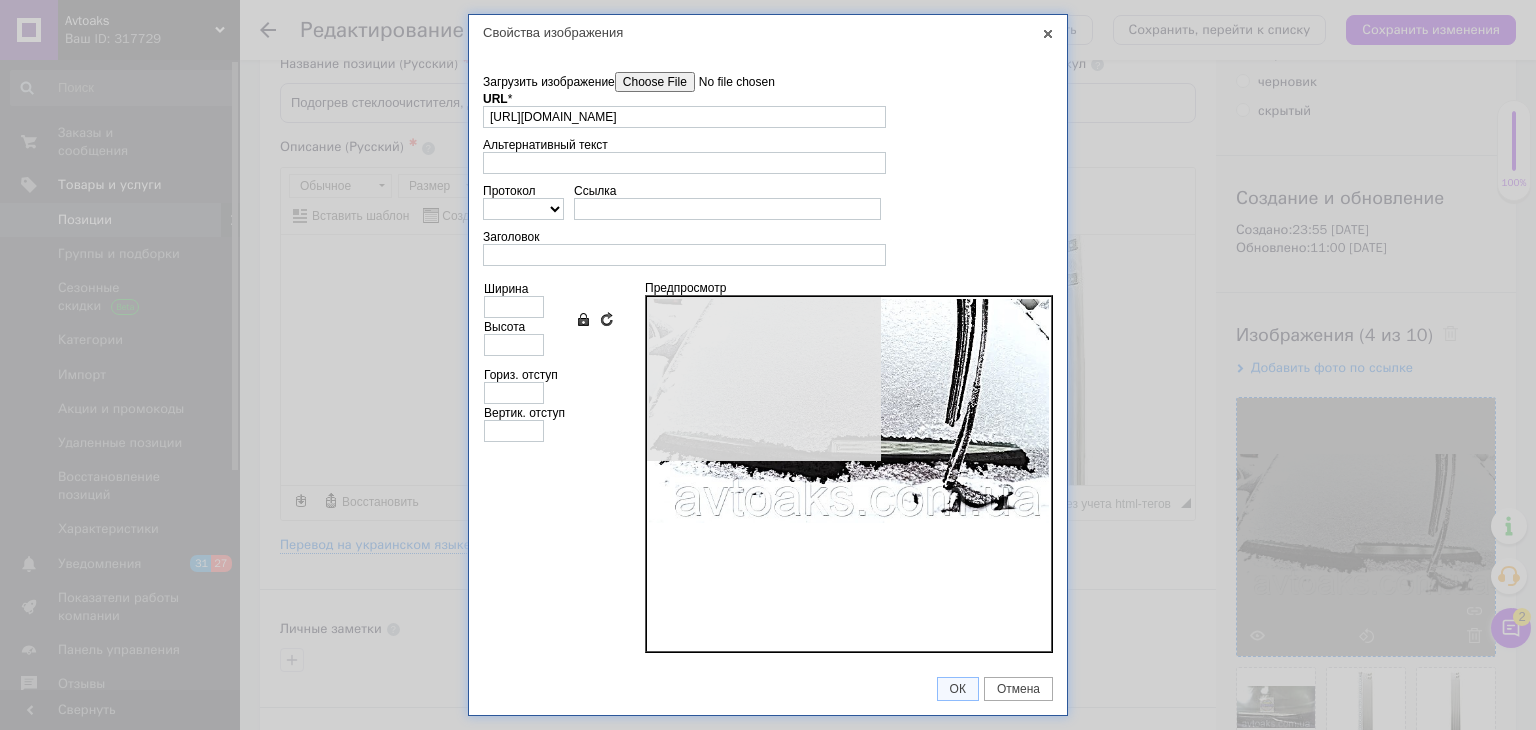 type on "612" 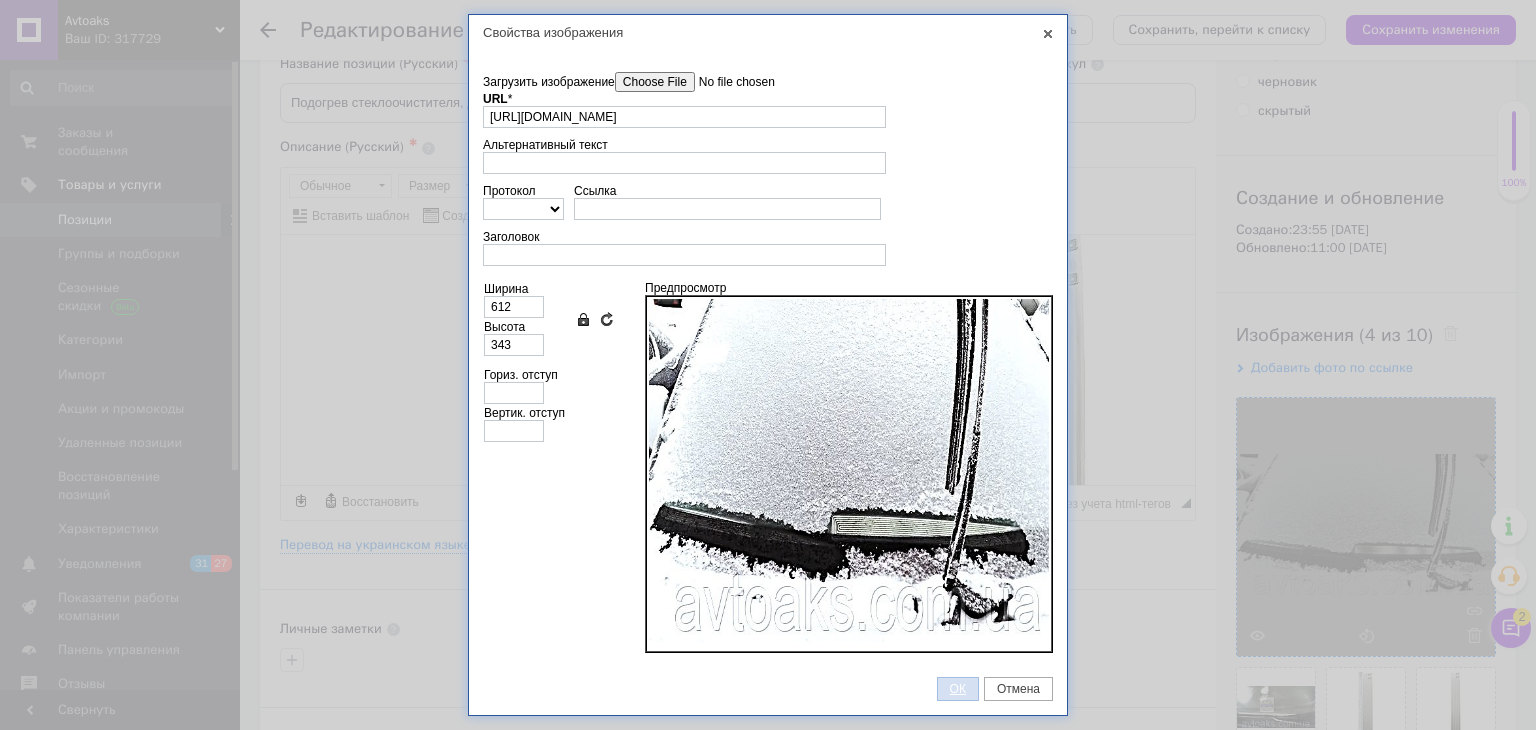 click on "ОК" at bounding box center (958, 689) 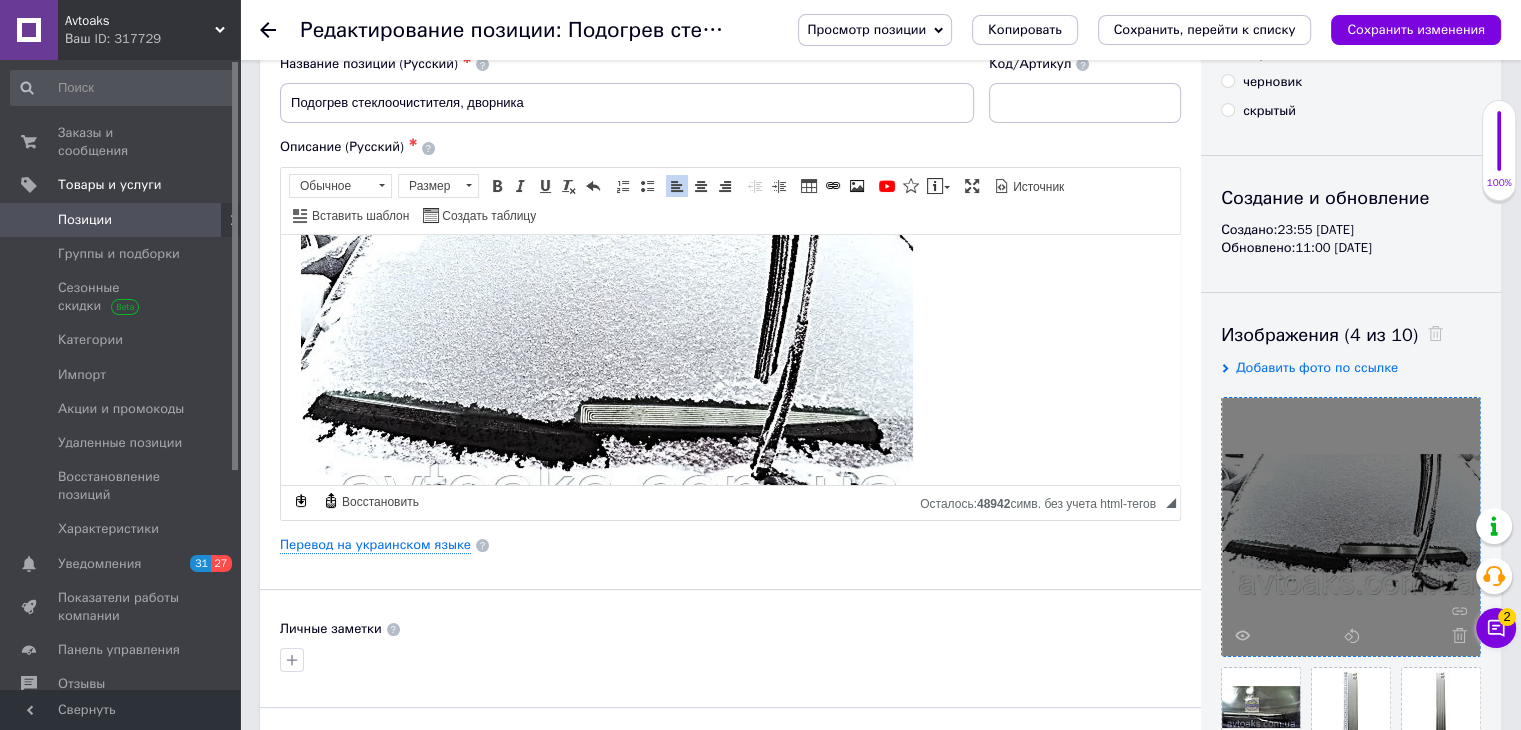 scroll, scrollTop: 734, scrollLeft: 0, axis: vertical 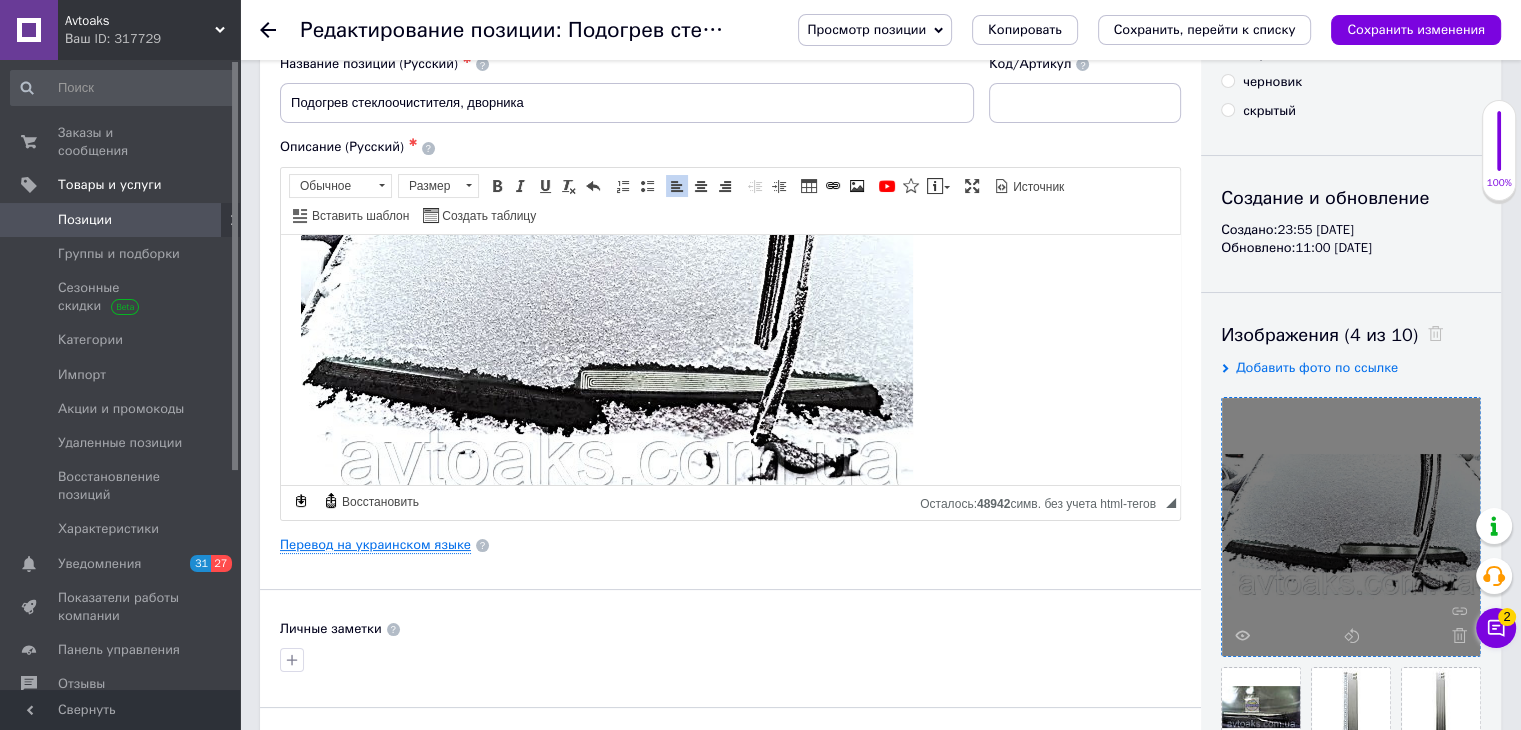 click on "Перевод на украинском языке" at bounding box center (375, 545) 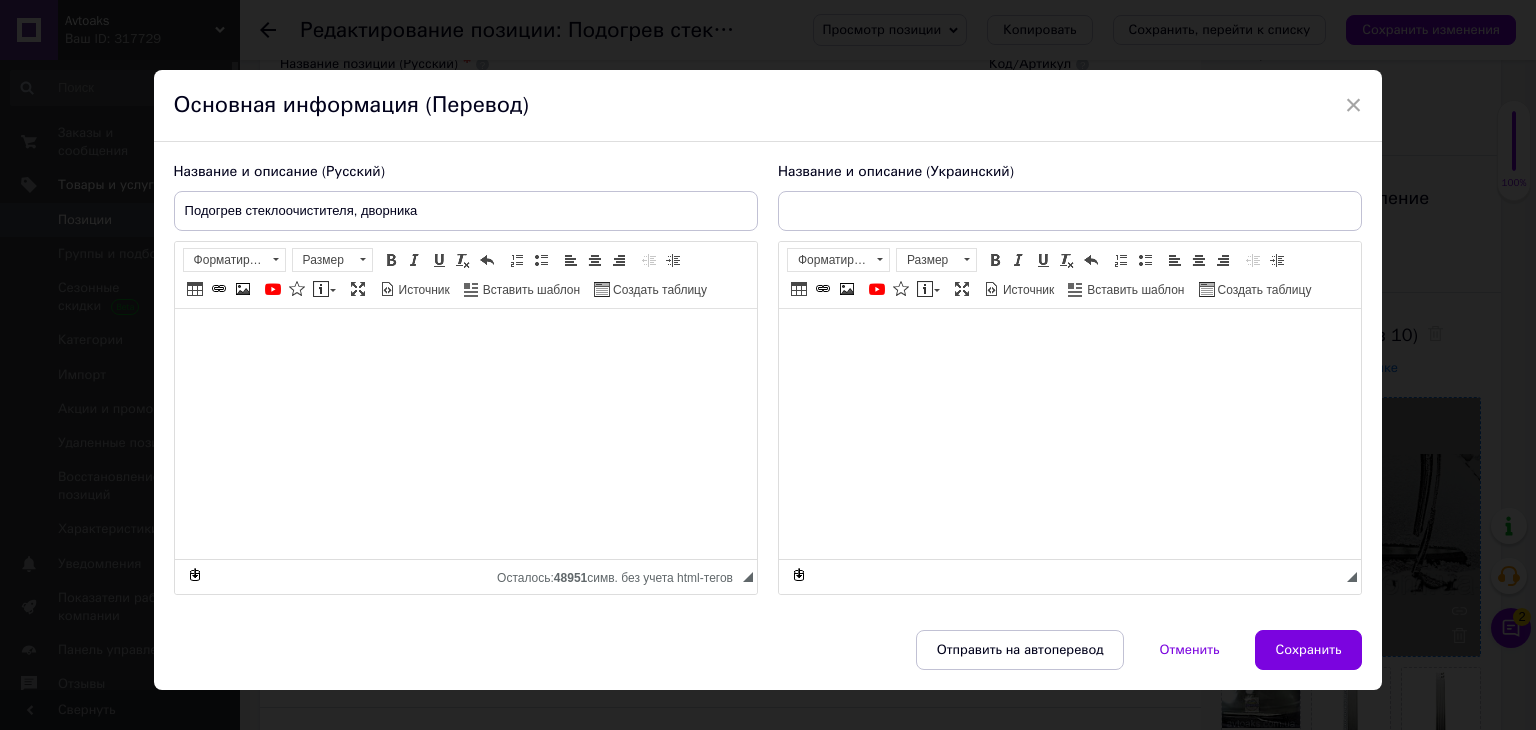 type on "Підігрів склоочисника, двірника" 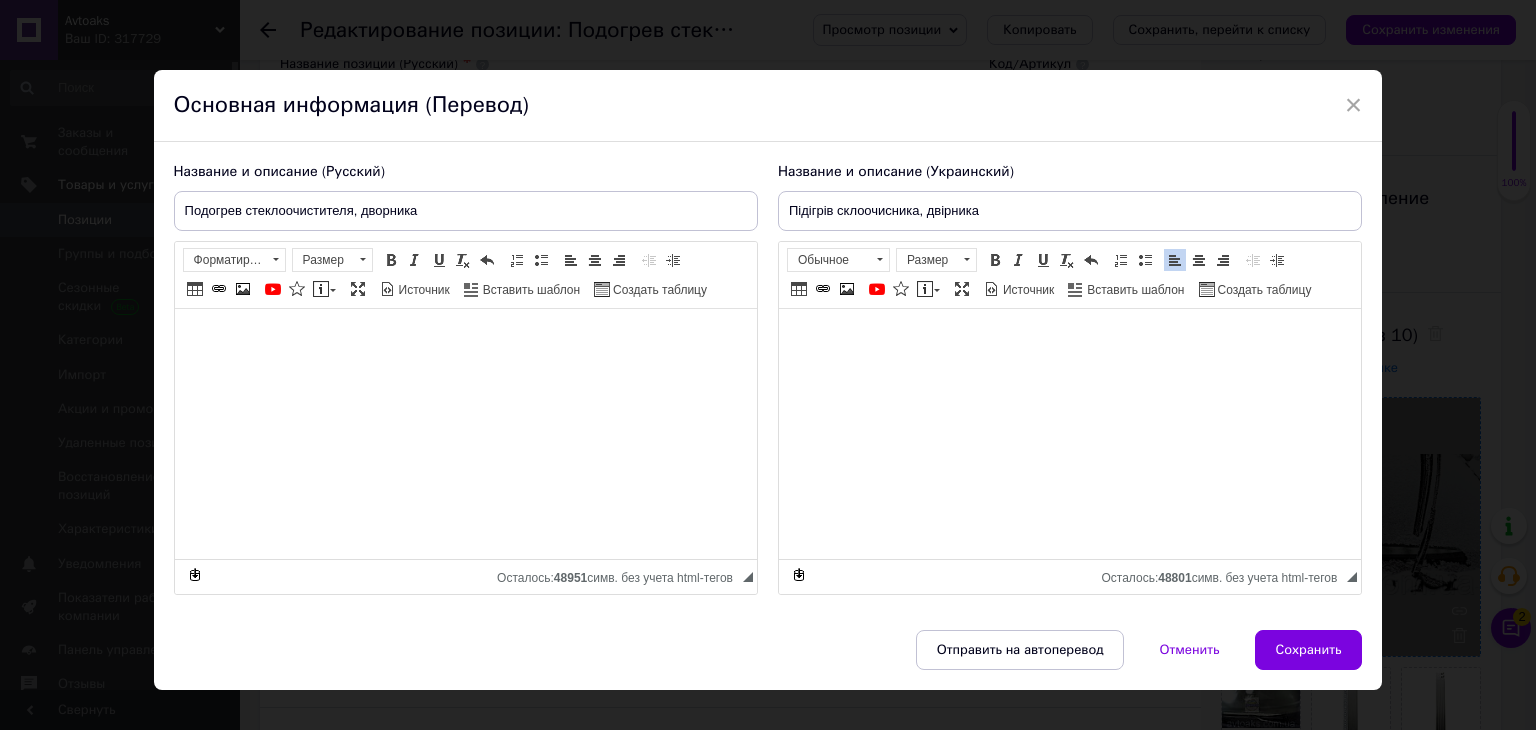 click on "Таблица   Вставить/Редактировать ссылку  Комбинация клавиш Ctrl+L   Изображение" at bounding box center (823, 289) 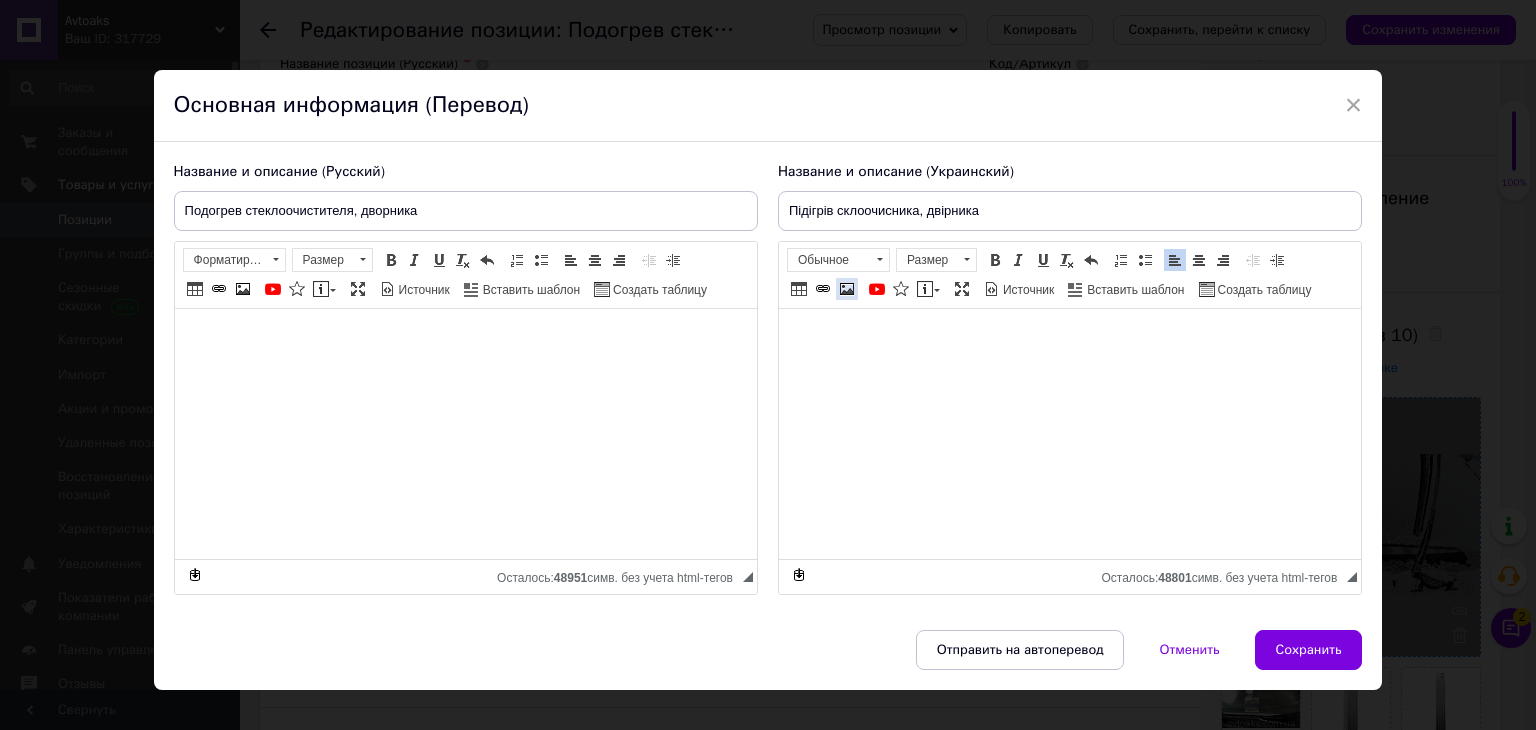 click on "Изображение" at bounding box center (847, 289) 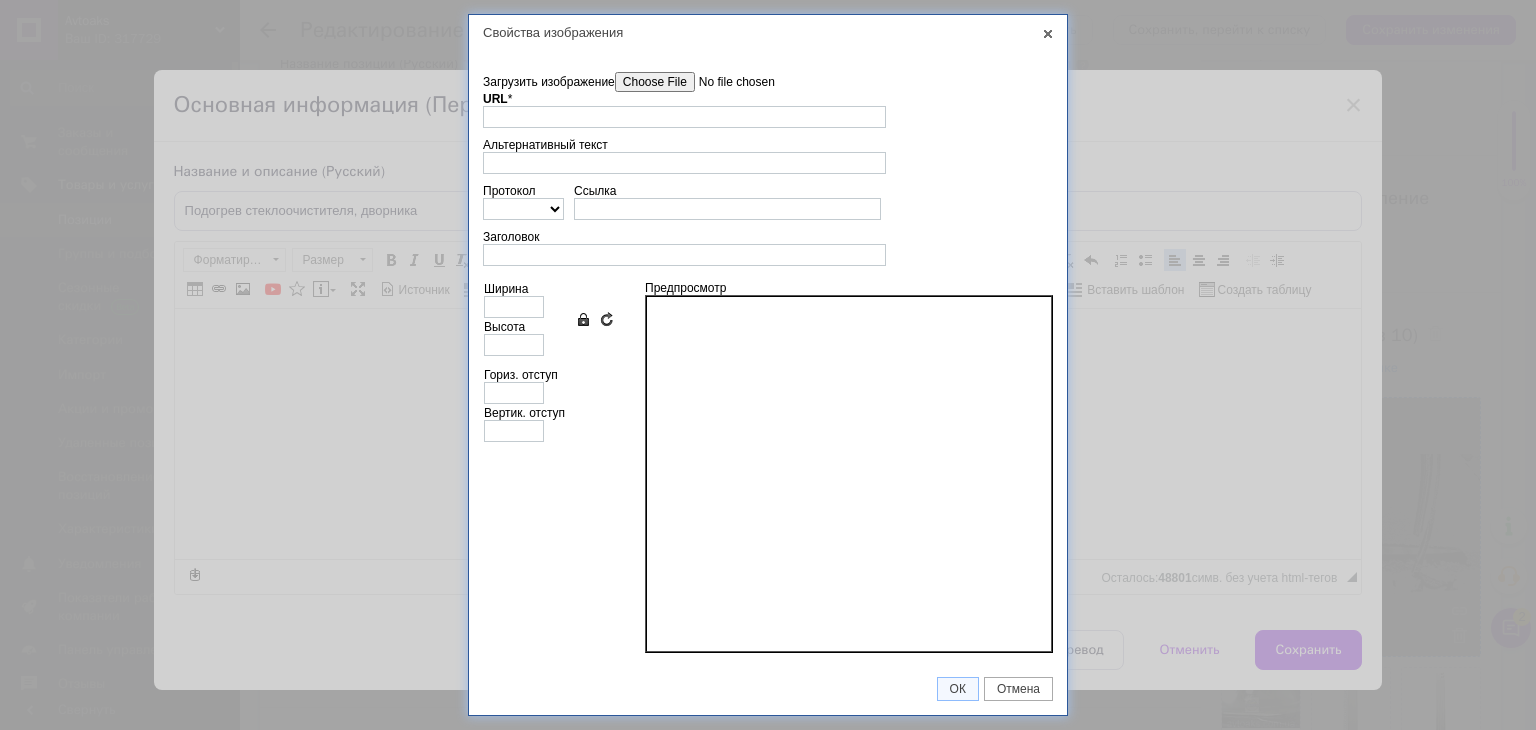 click on "Загрузить изображение" at bounding box center [728, 82] 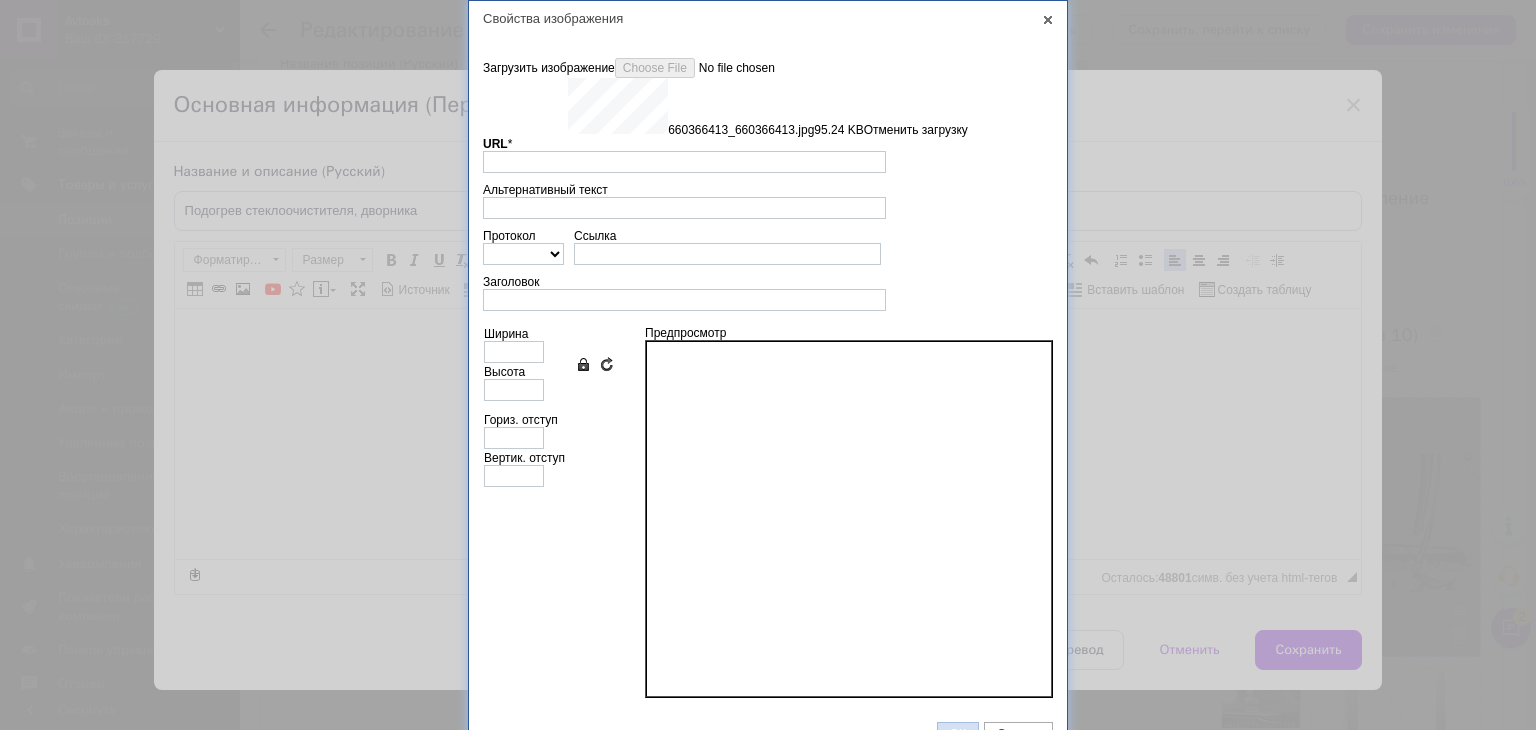 type on "[URL][DOMAIN_NAME]" 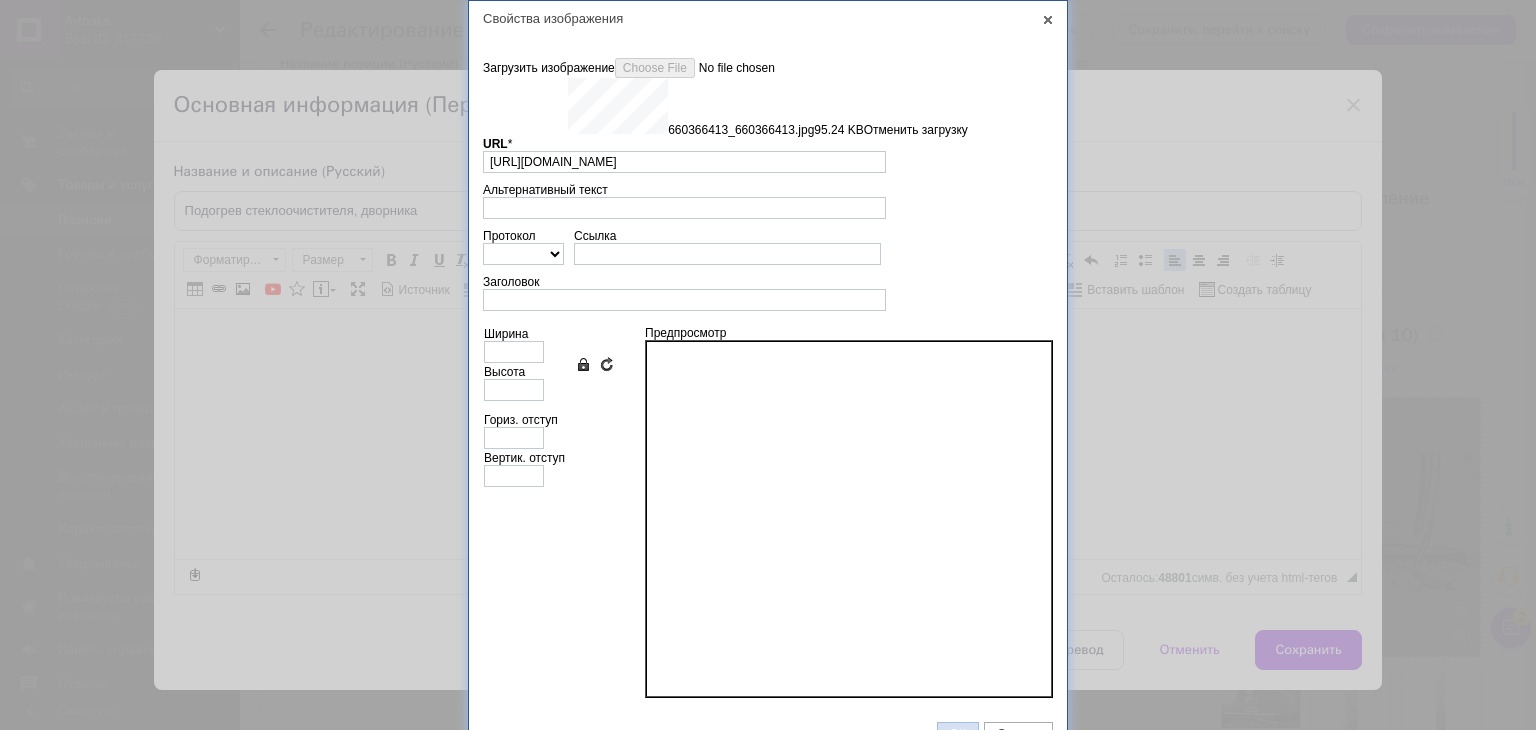 type on "612" 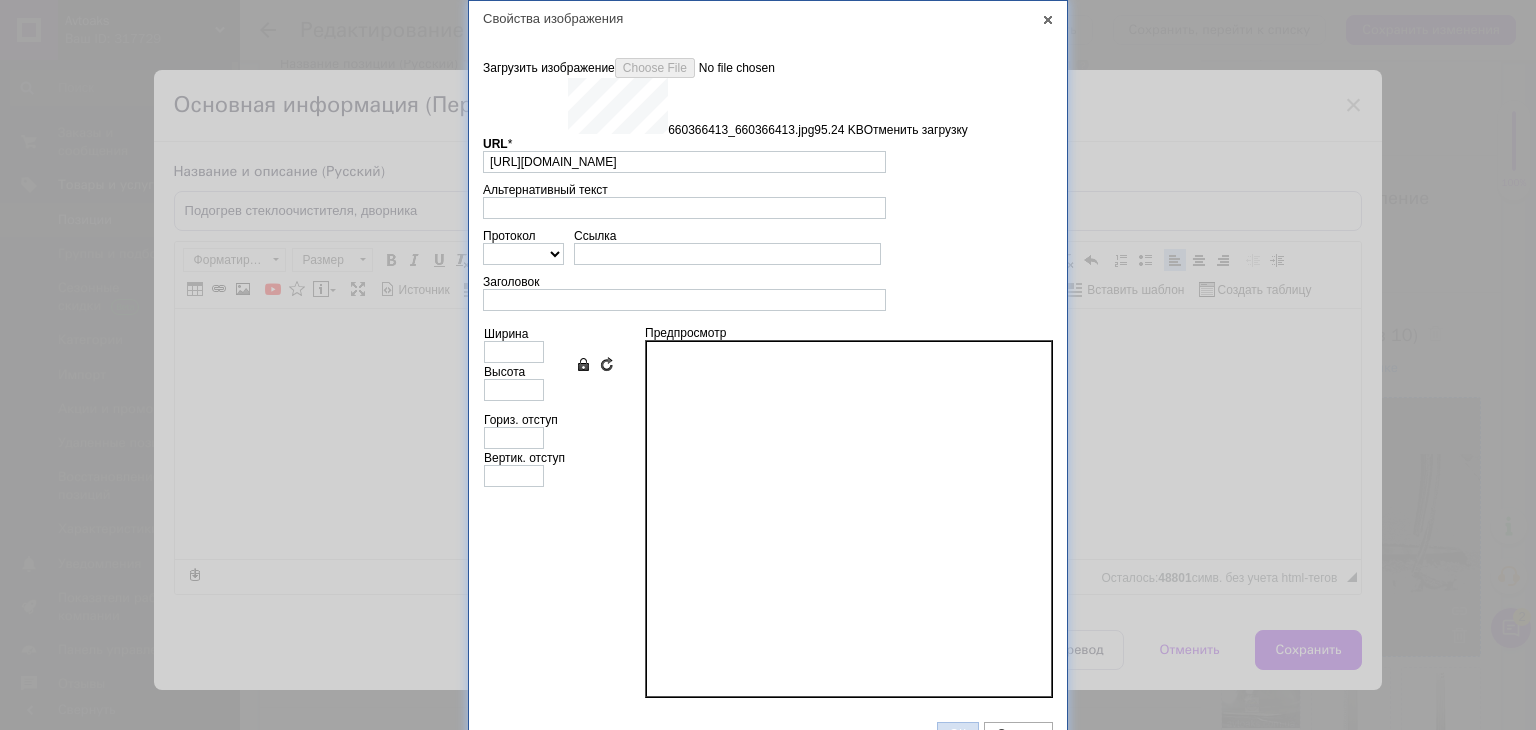 type on "343" 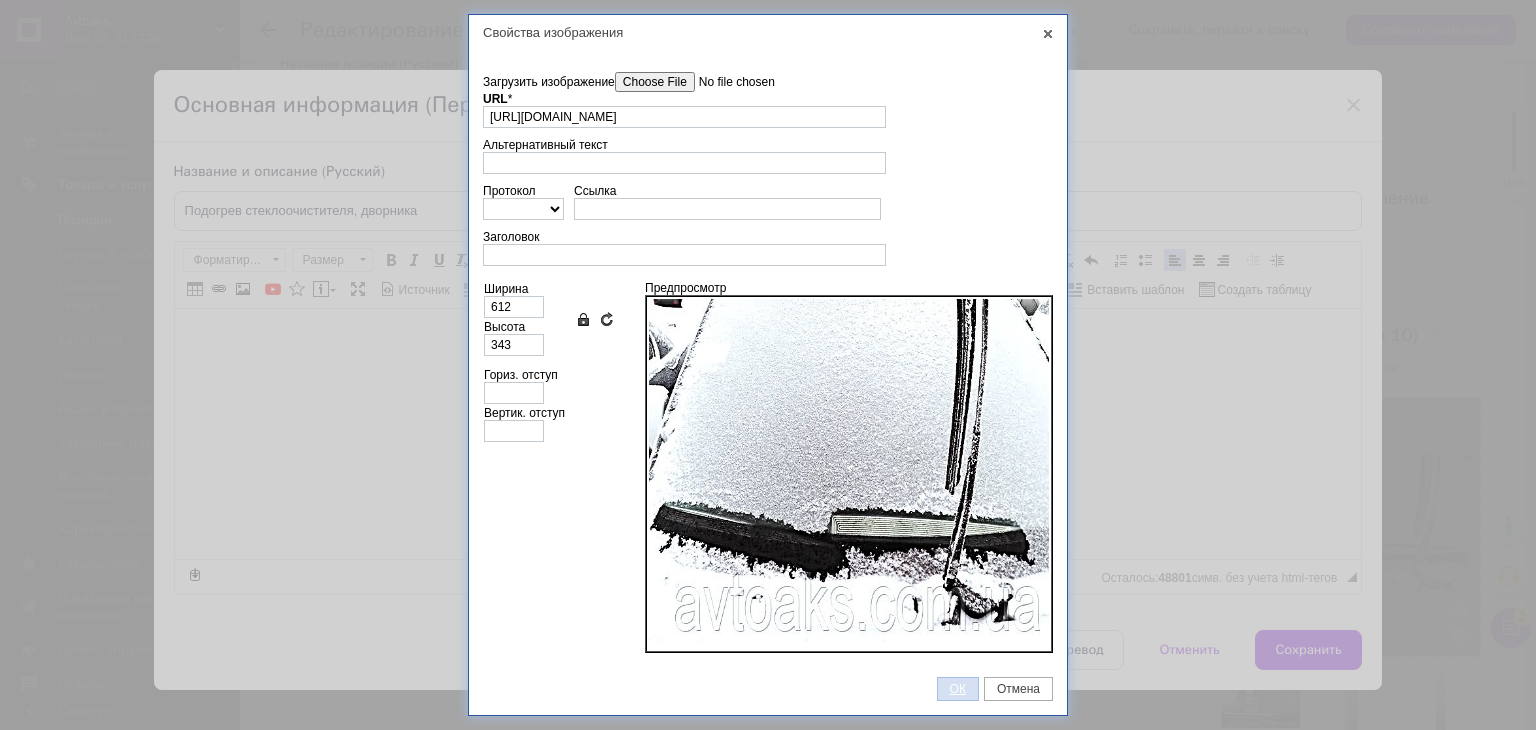 click on "ОК" at bounding box center (958, 689) 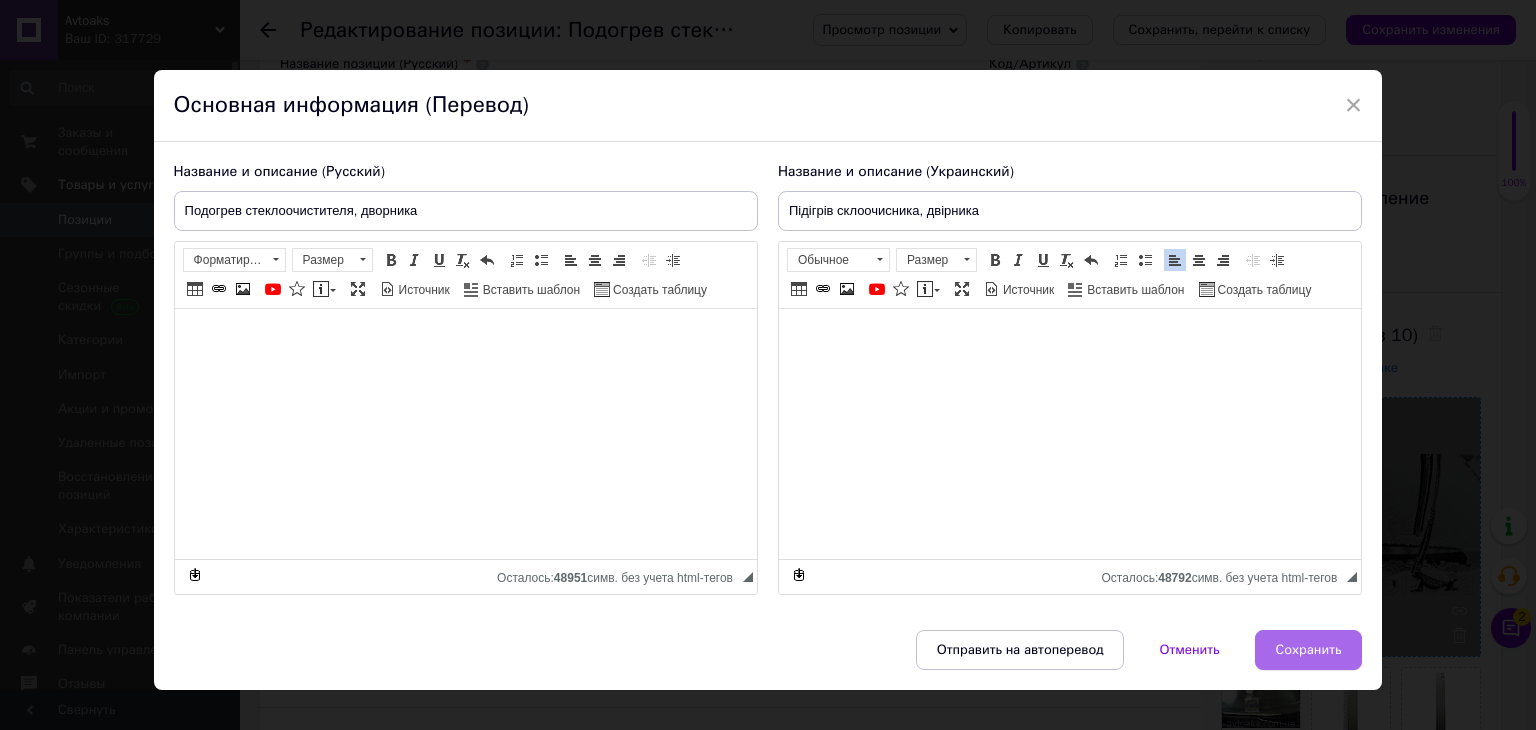 click on "Сохранить" at bounding box center [1309, 650] 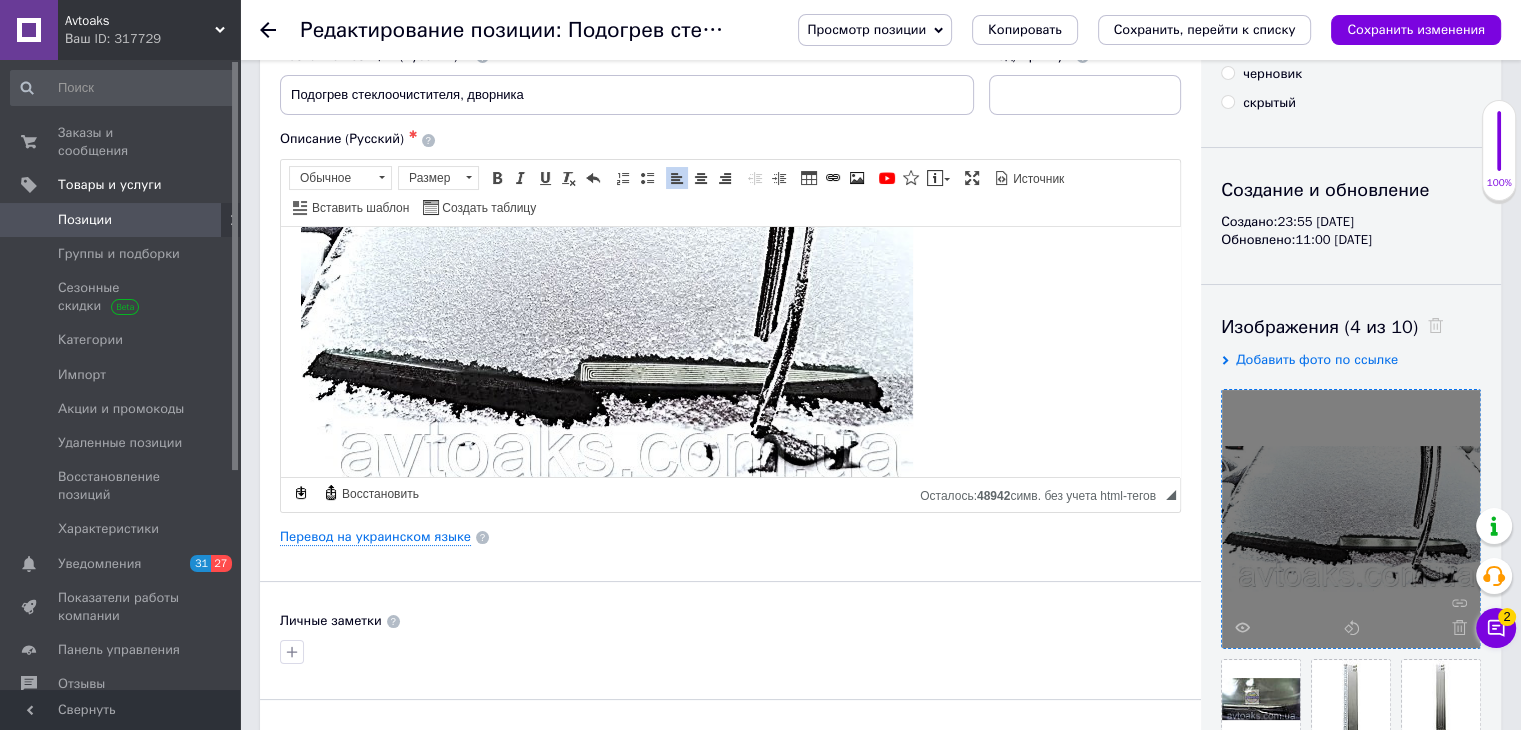 scroll, scrollTop: 0, scrollLeft: 0, axis: both 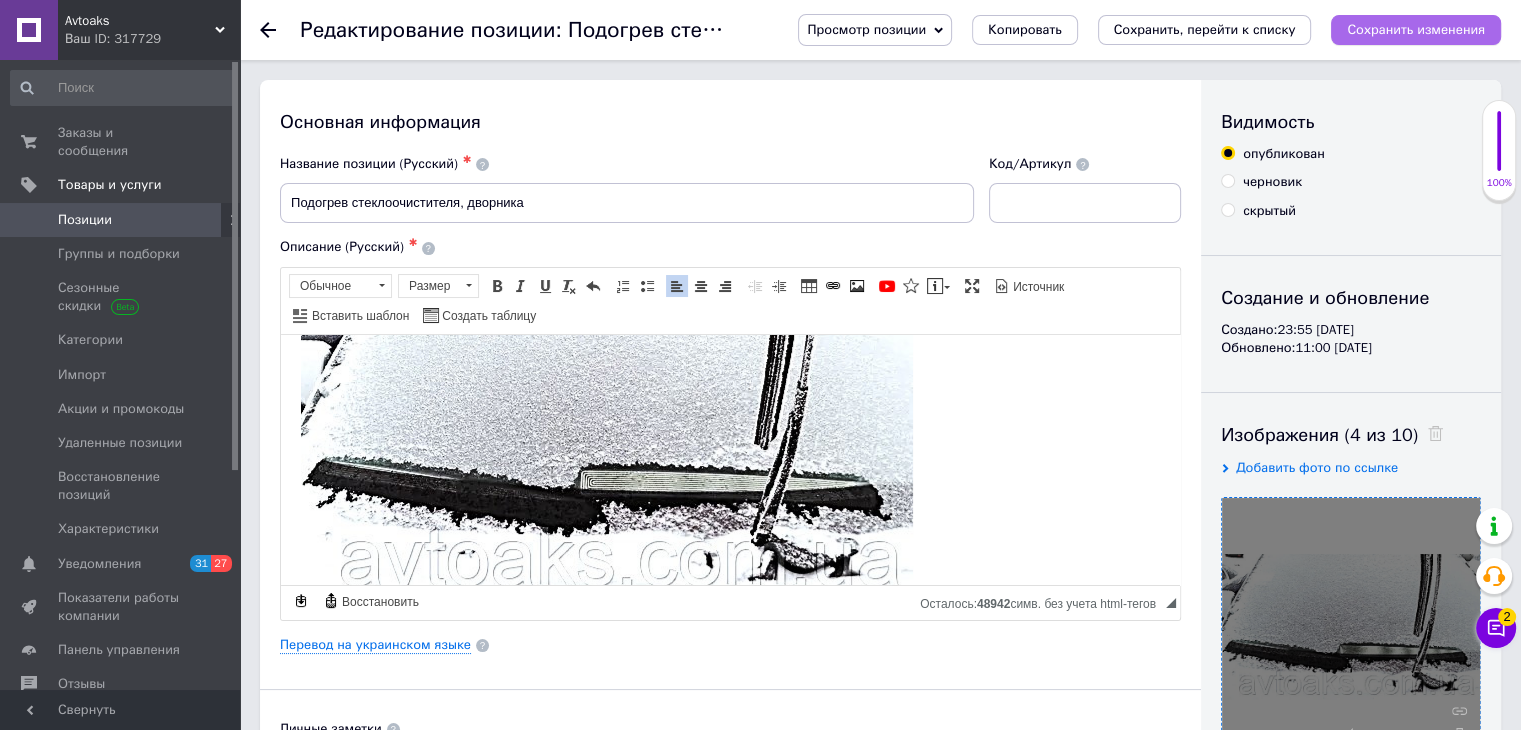 click on "Сохранить изменения" at bounding box center (1416, 29) 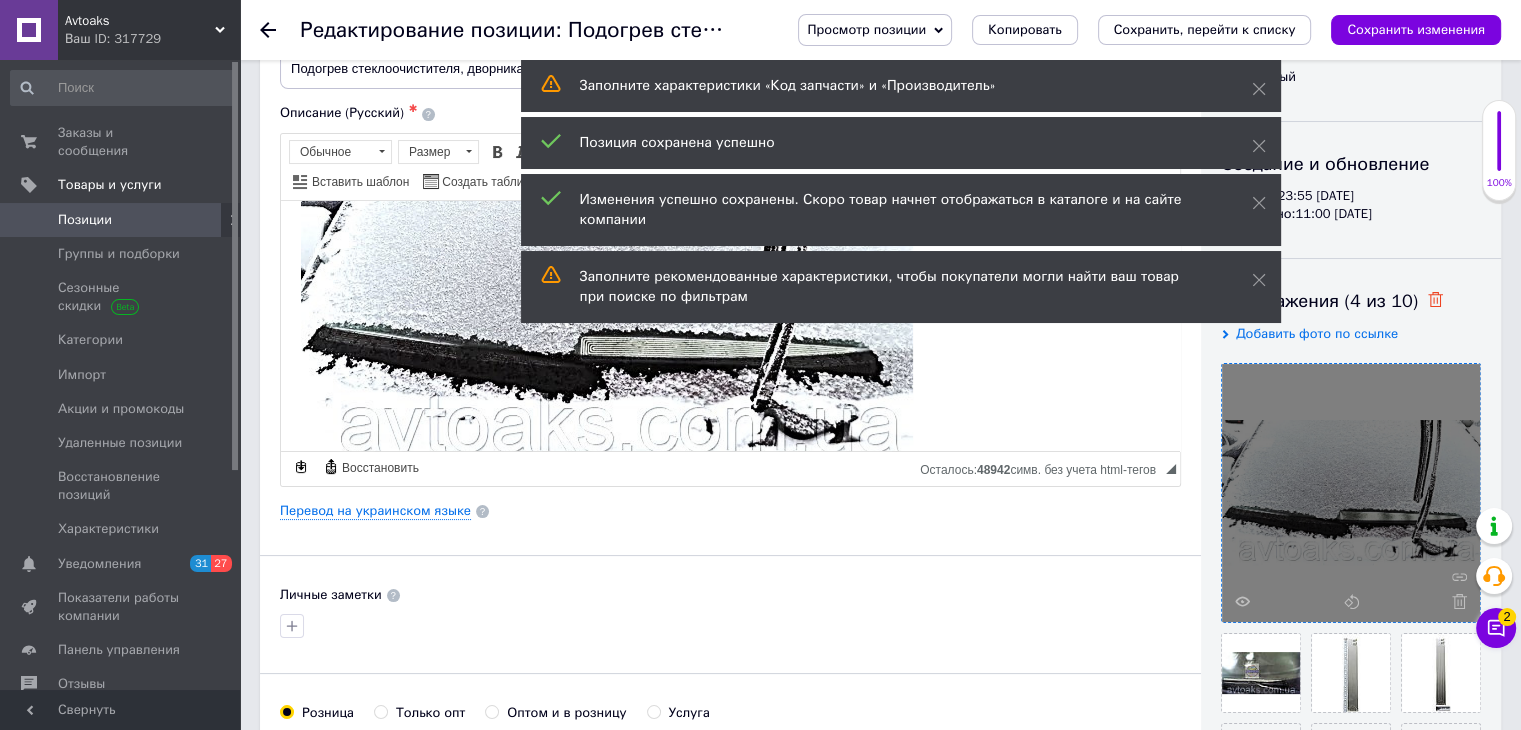 scroll, scrollTop: 300, scrollLeft: 0, axis: vertical 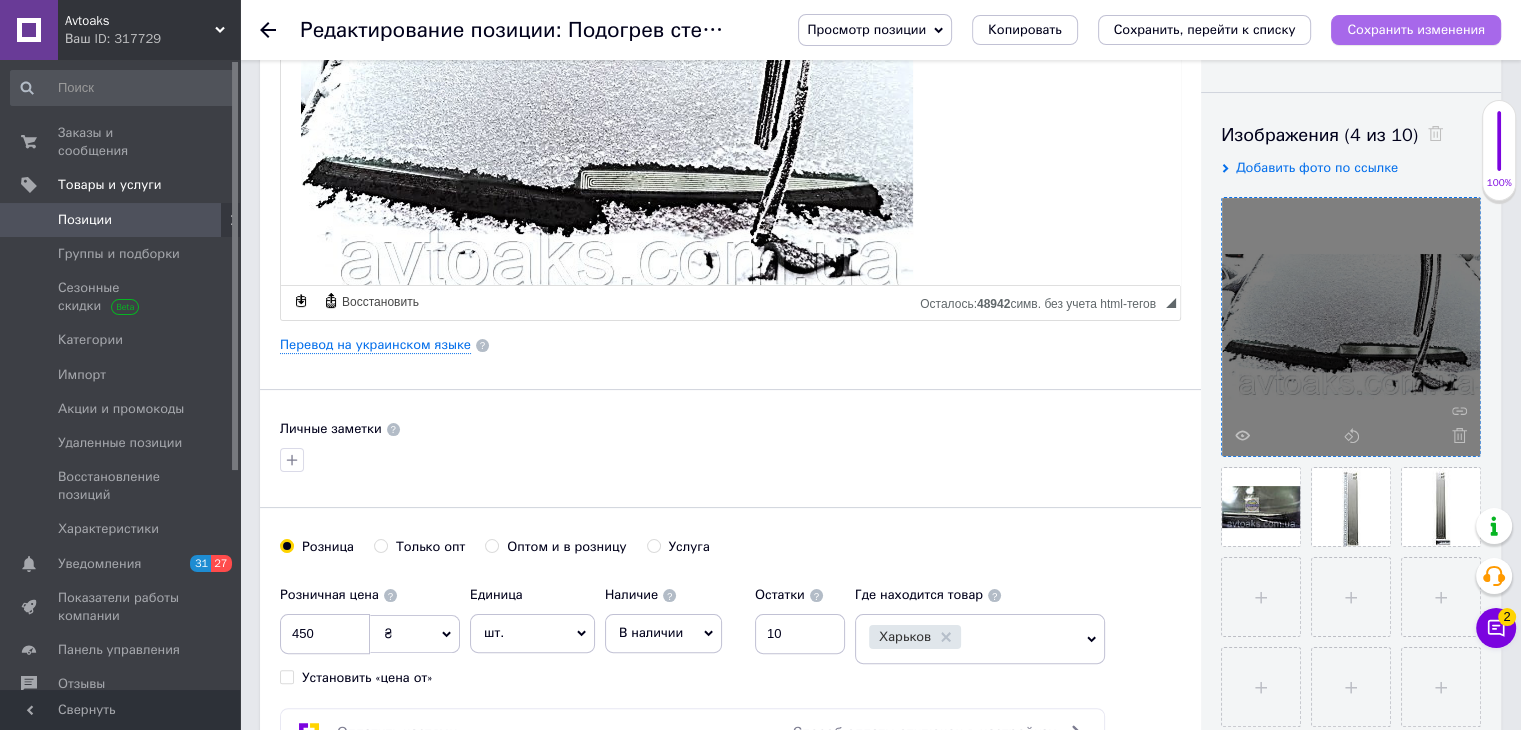 click on "Сохранить изменения" at bounding box center (1416, 29) 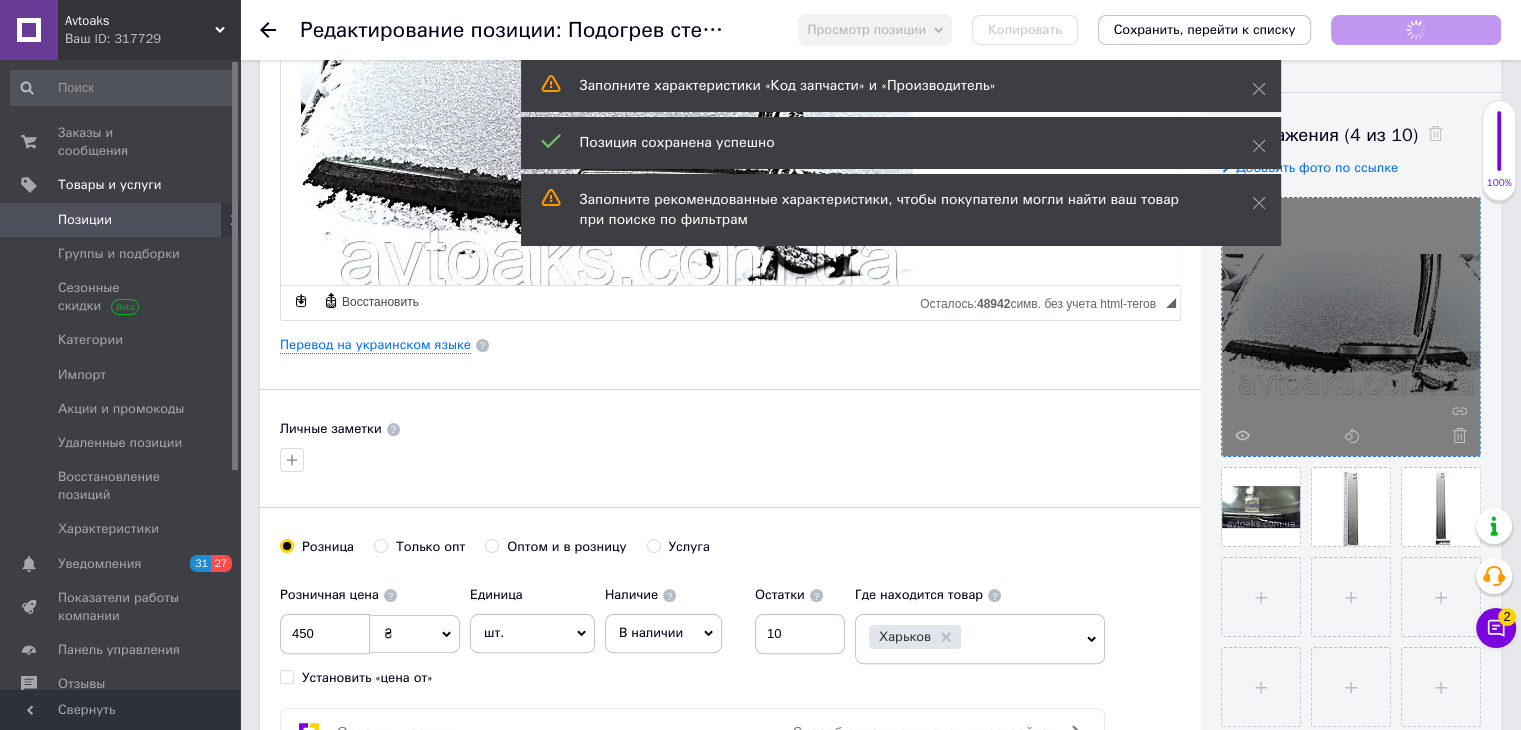 click on "Позиции" at bounding box center (85, 220) 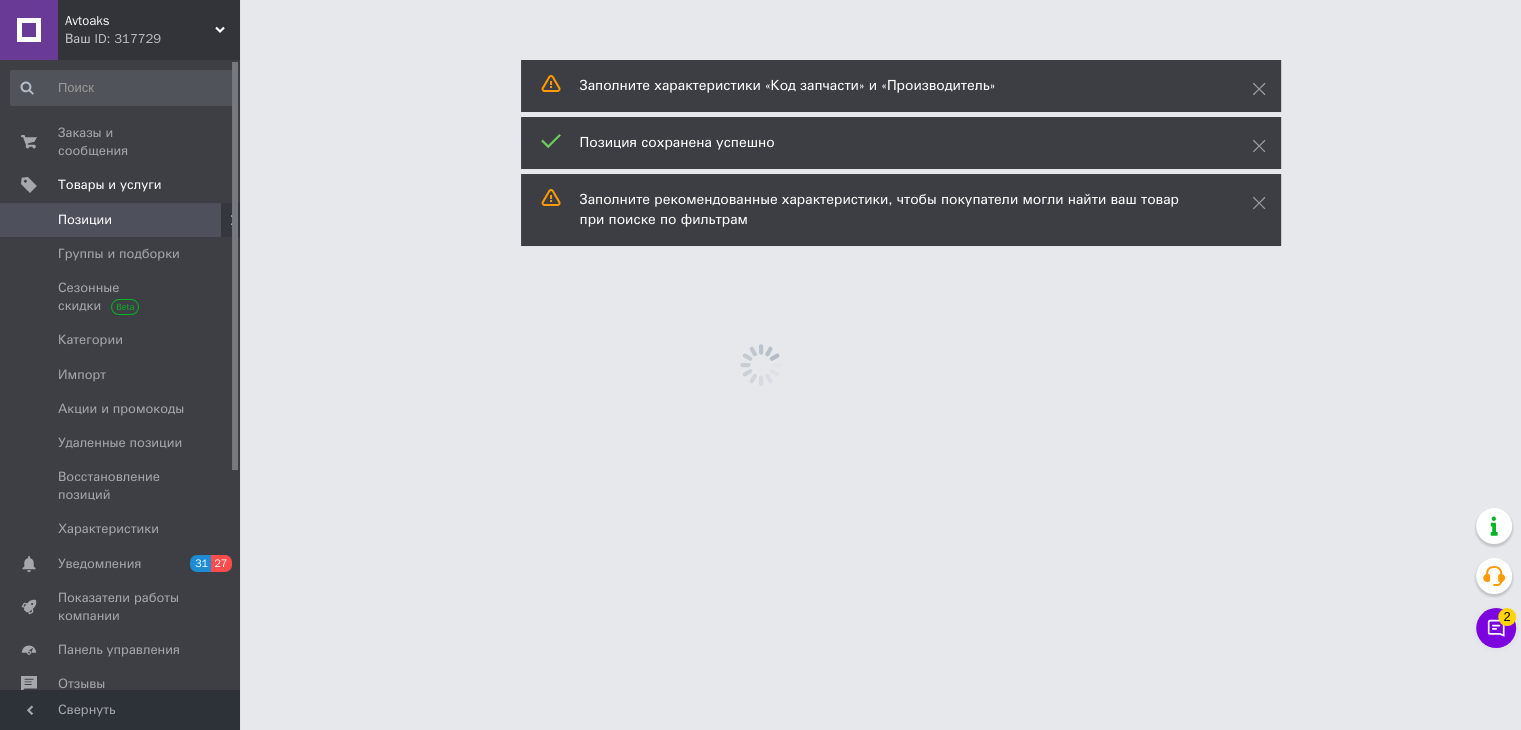 scroll, scrollTop: 0, scrollLeft: 0, axis: both 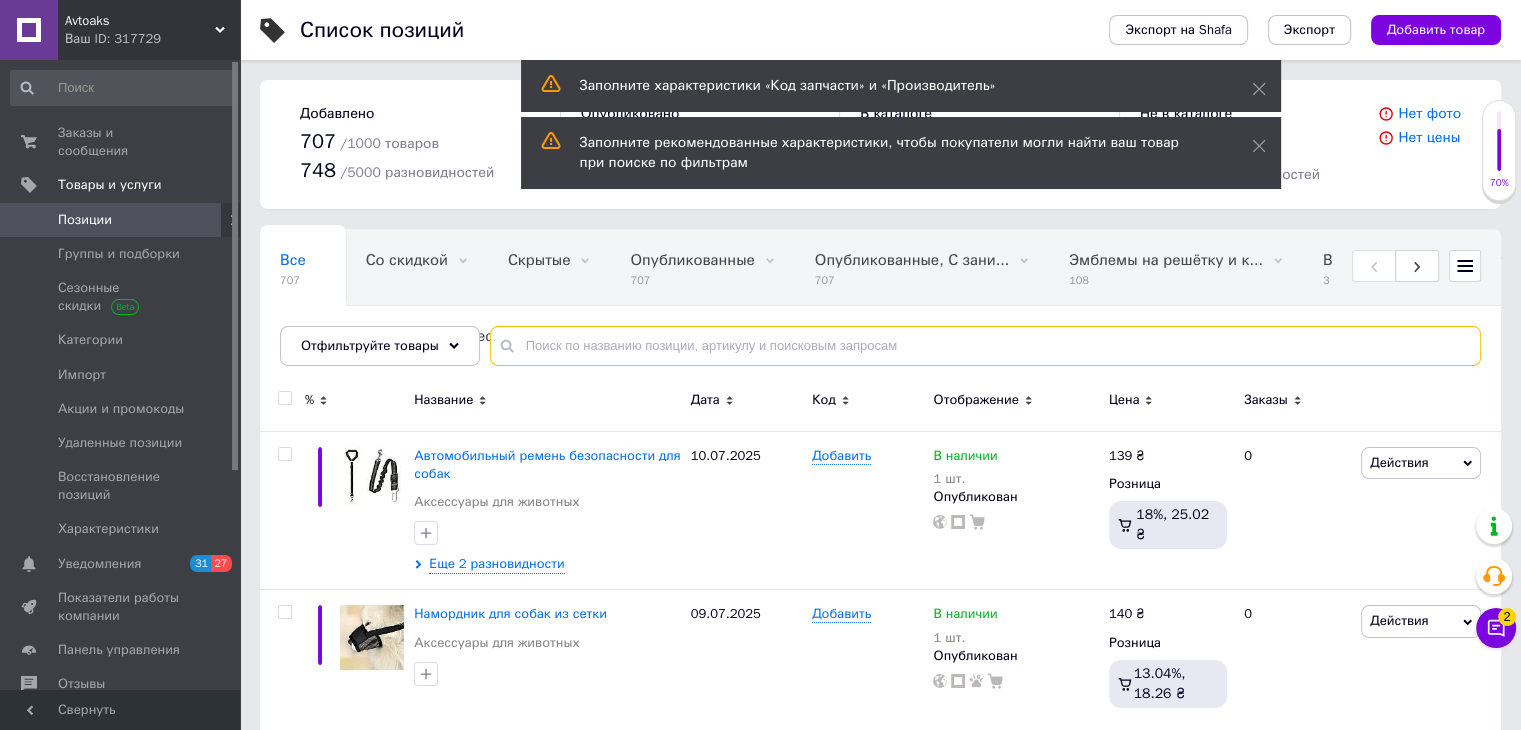 click at bounding box center [985, 346] 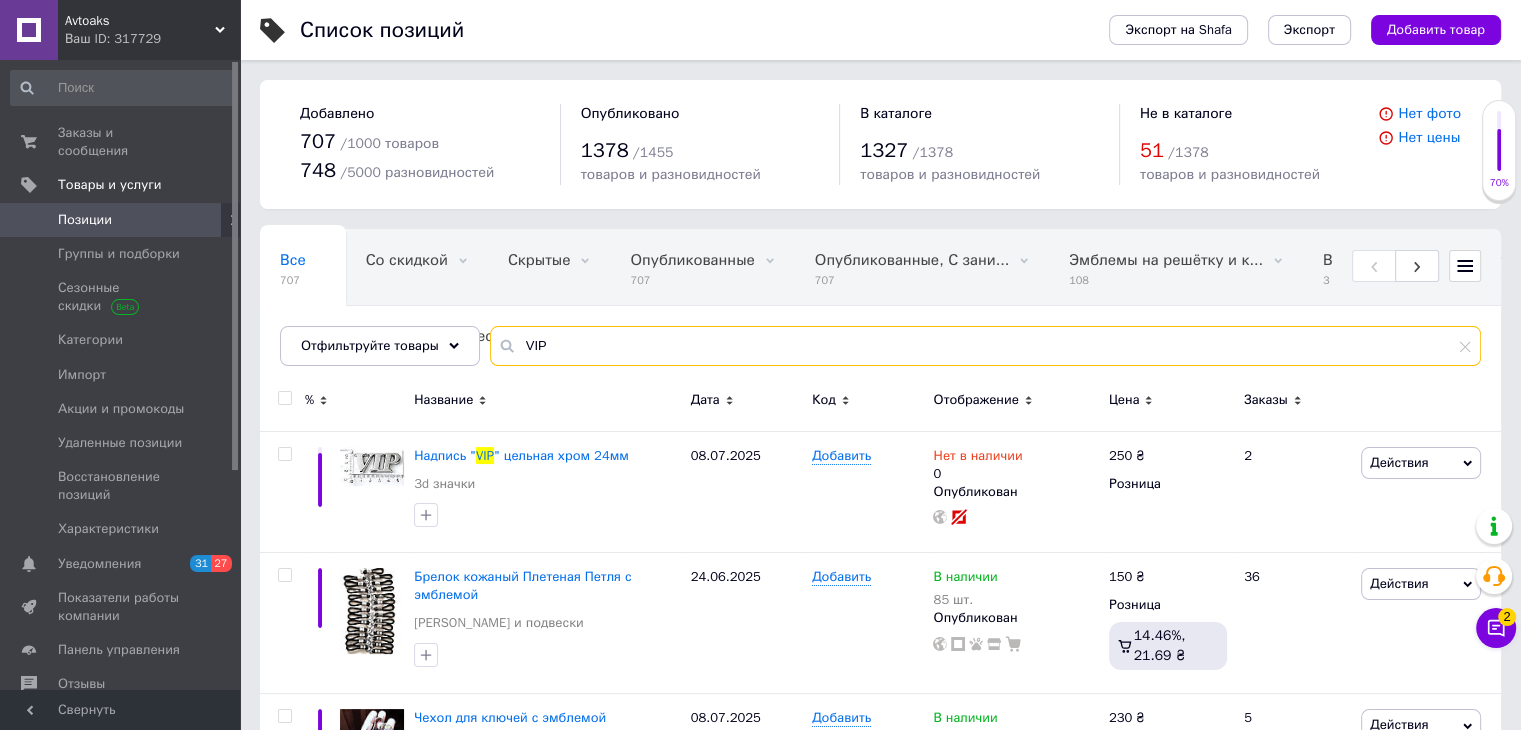 drag, startPoint x: 558, startPoint y: 345, endPoint x: 498, endPoint y: 345, distance: 60 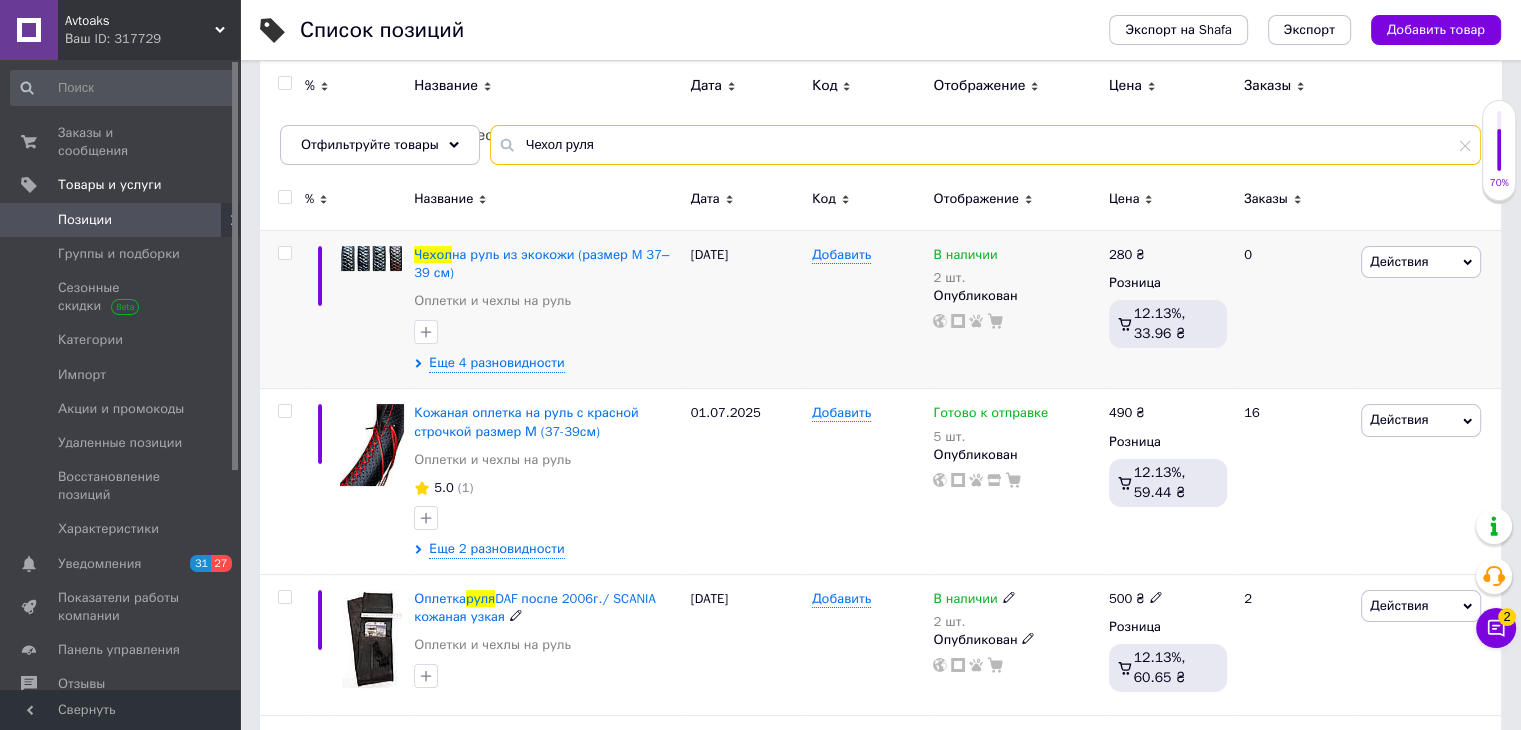 scroll, scrollTop: 200, scrollLeft: 0, axis: vertical 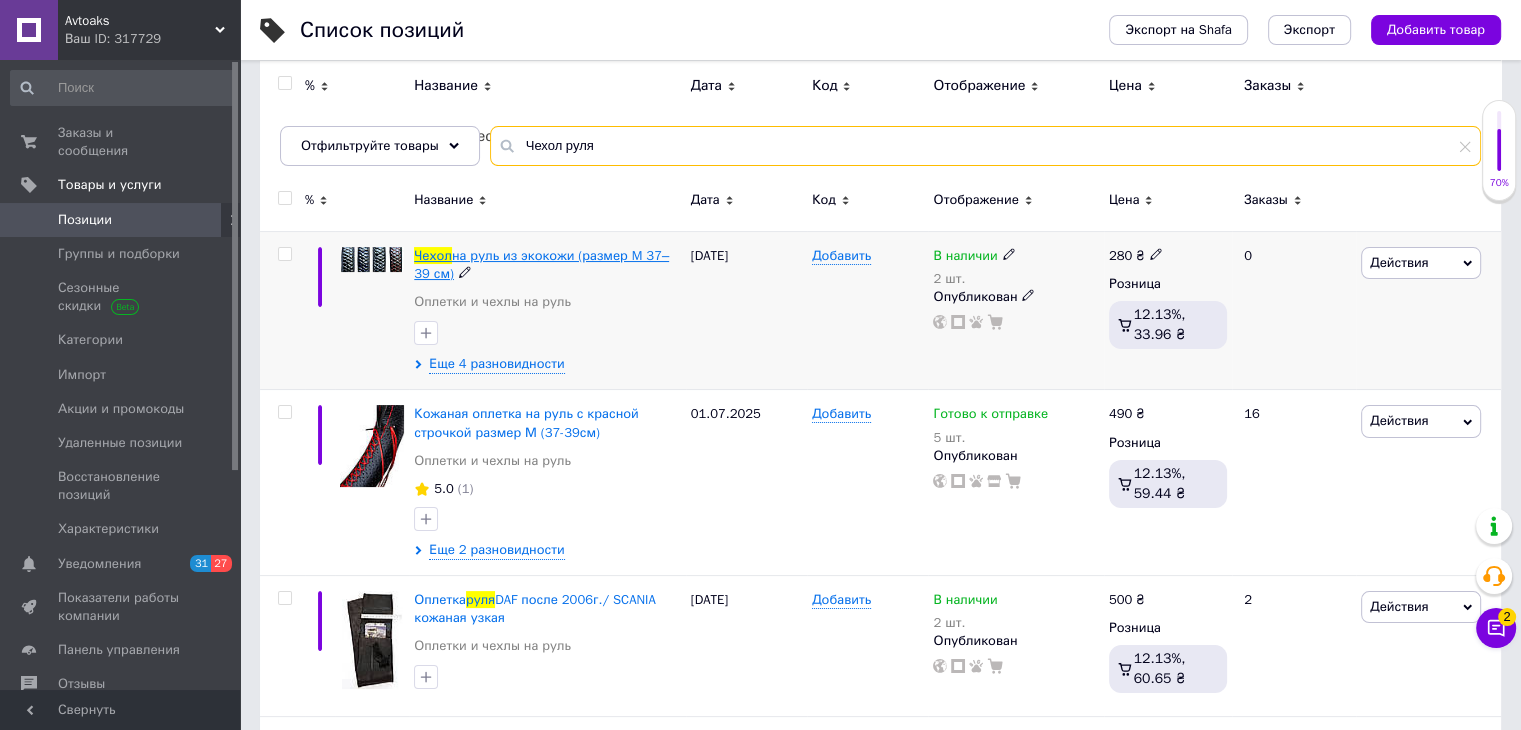 type on "Чехол руля" 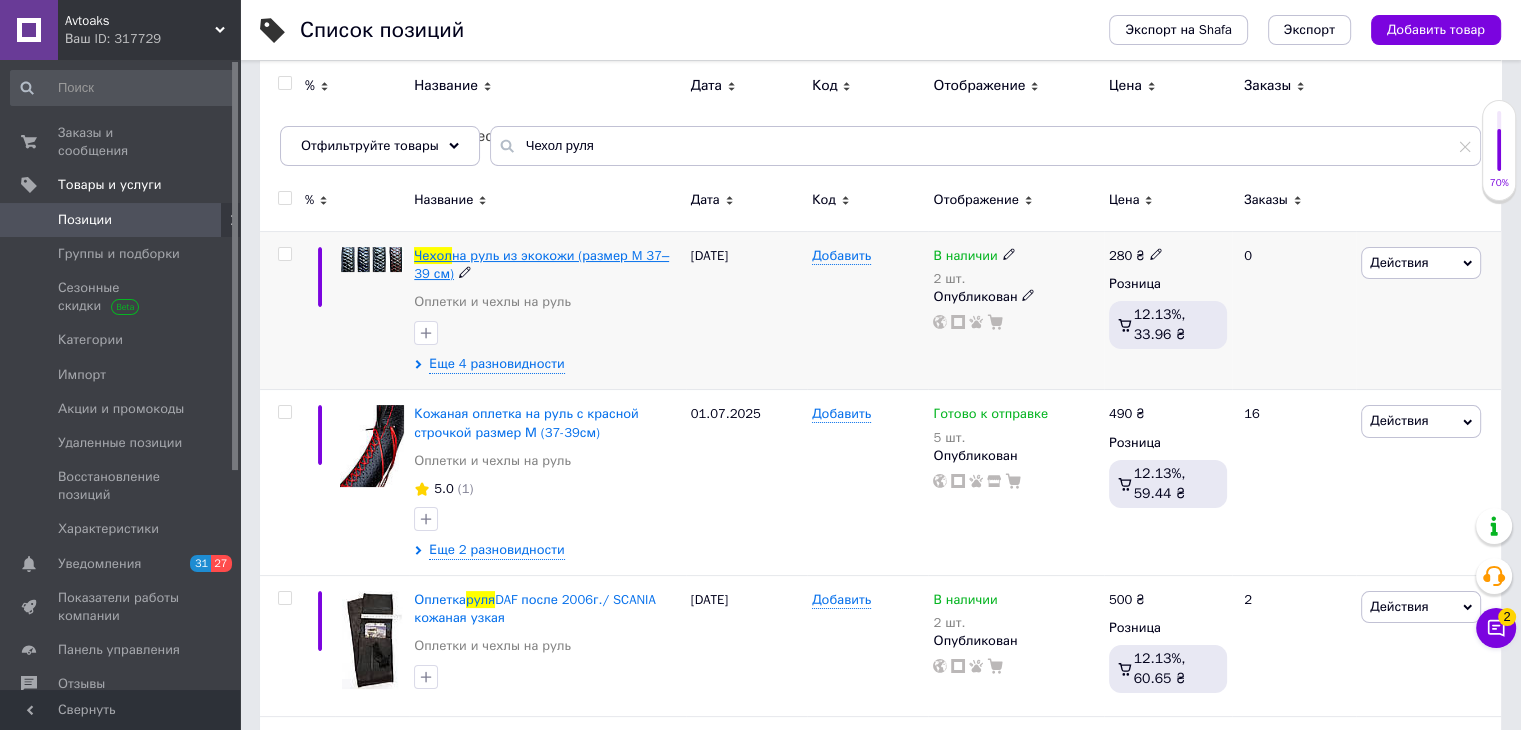 click on "на руль из экокожи (размер M 37–39 см)" at bounding box center [541, 264] 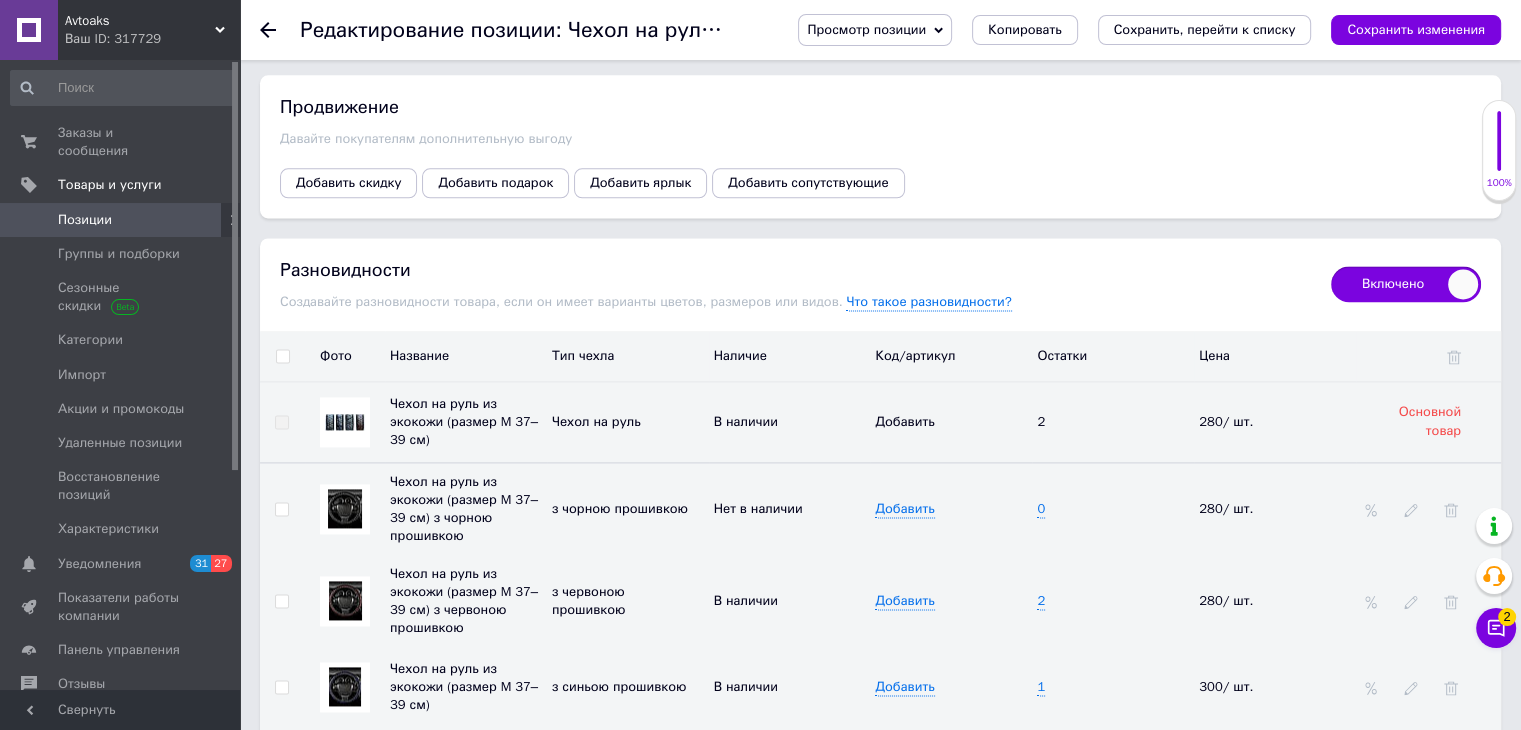 scroll, scrollTop: 2700, scrollLeft: 0, axis: vertical 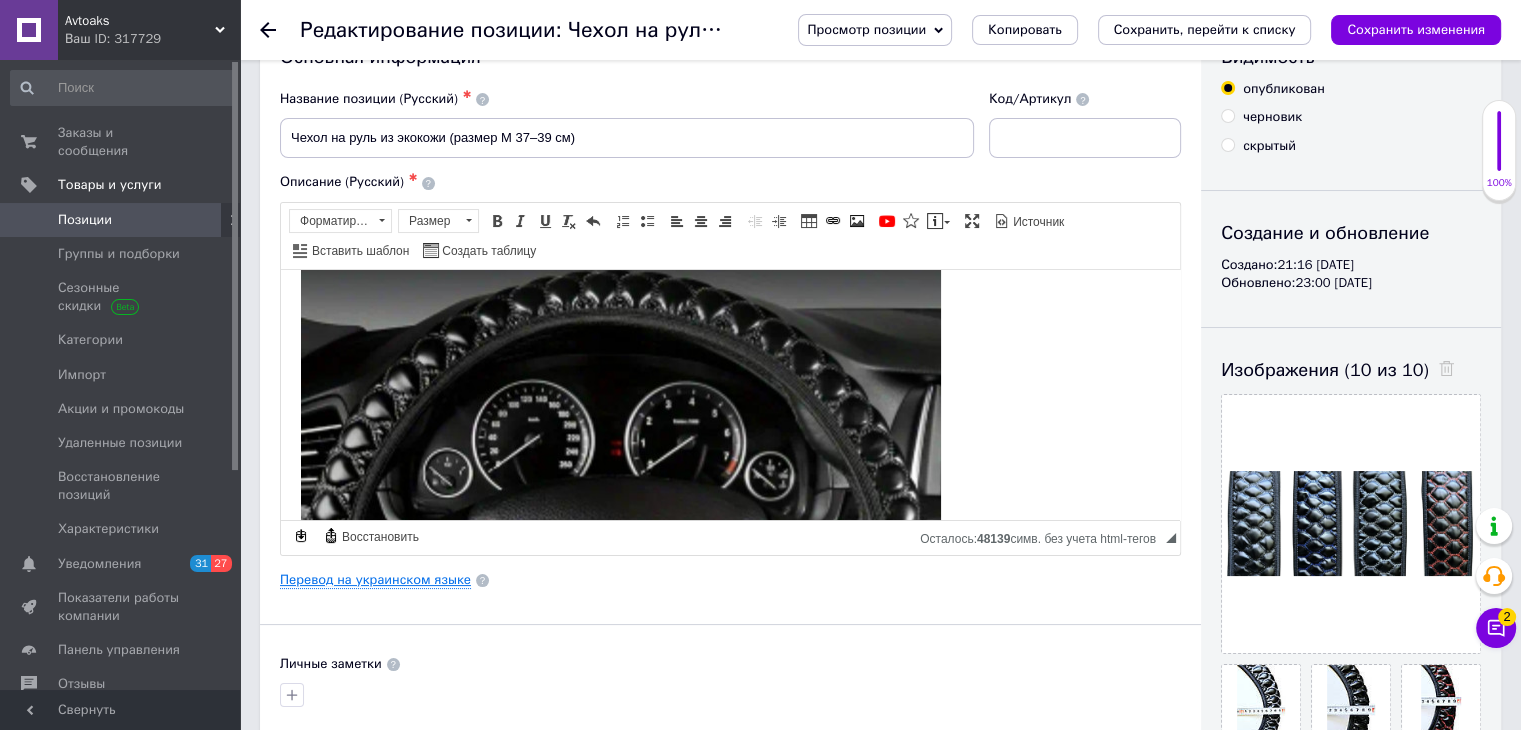 click on "Перевод на украинском языке" at bounding box center [375, 580] 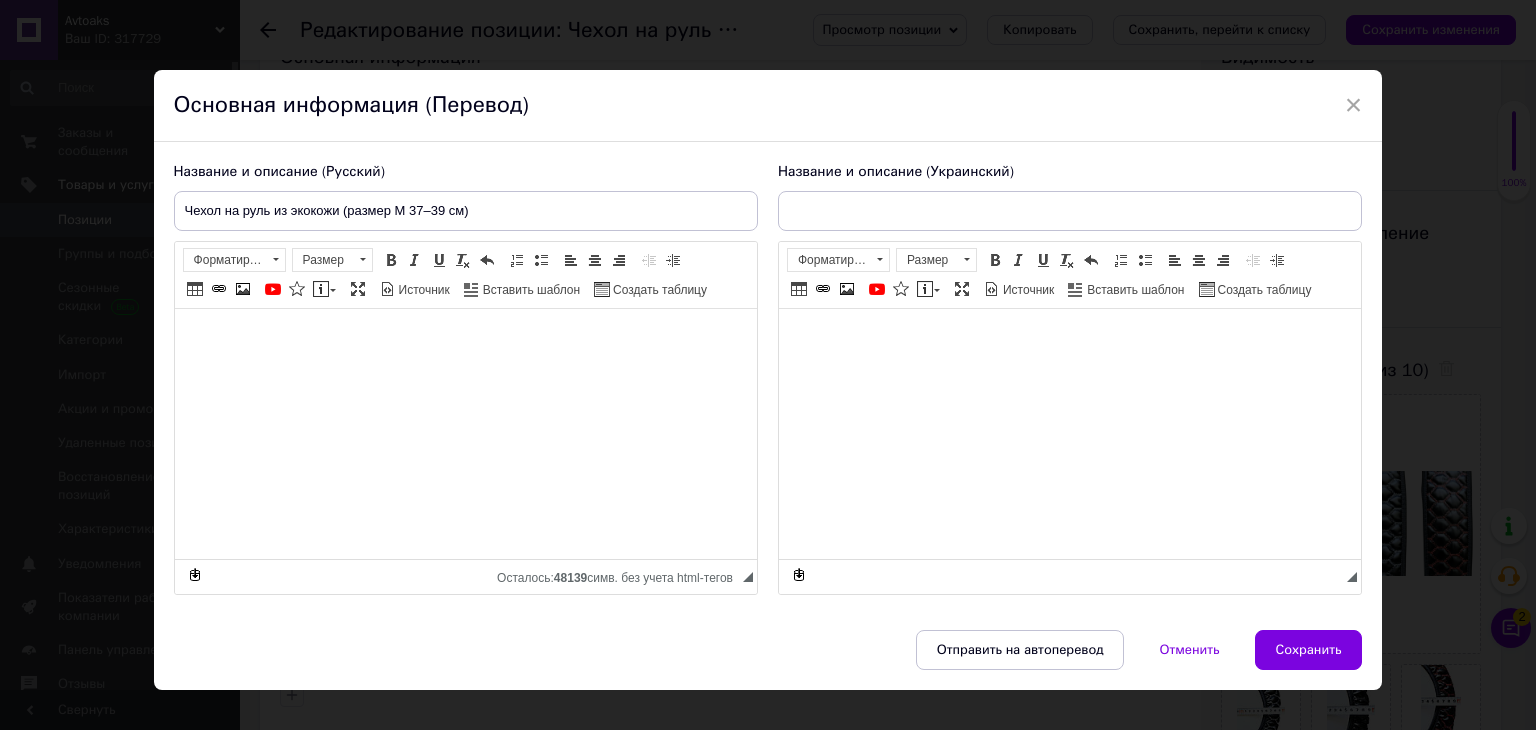 type on "Чохол на руль із екошкіри (розмір M 37–39 см)" 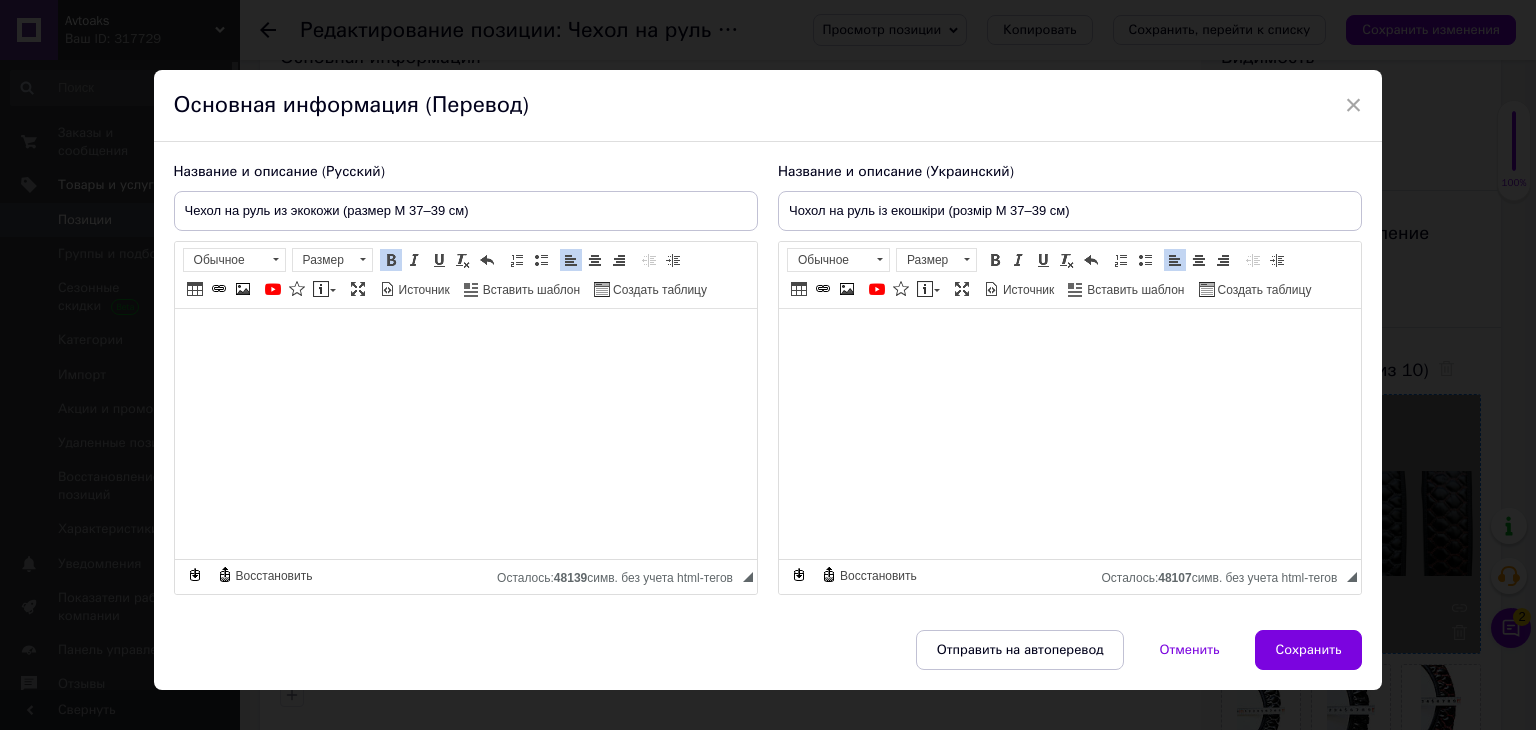 click on "Сохранить" at bounding box center (1309, 650) 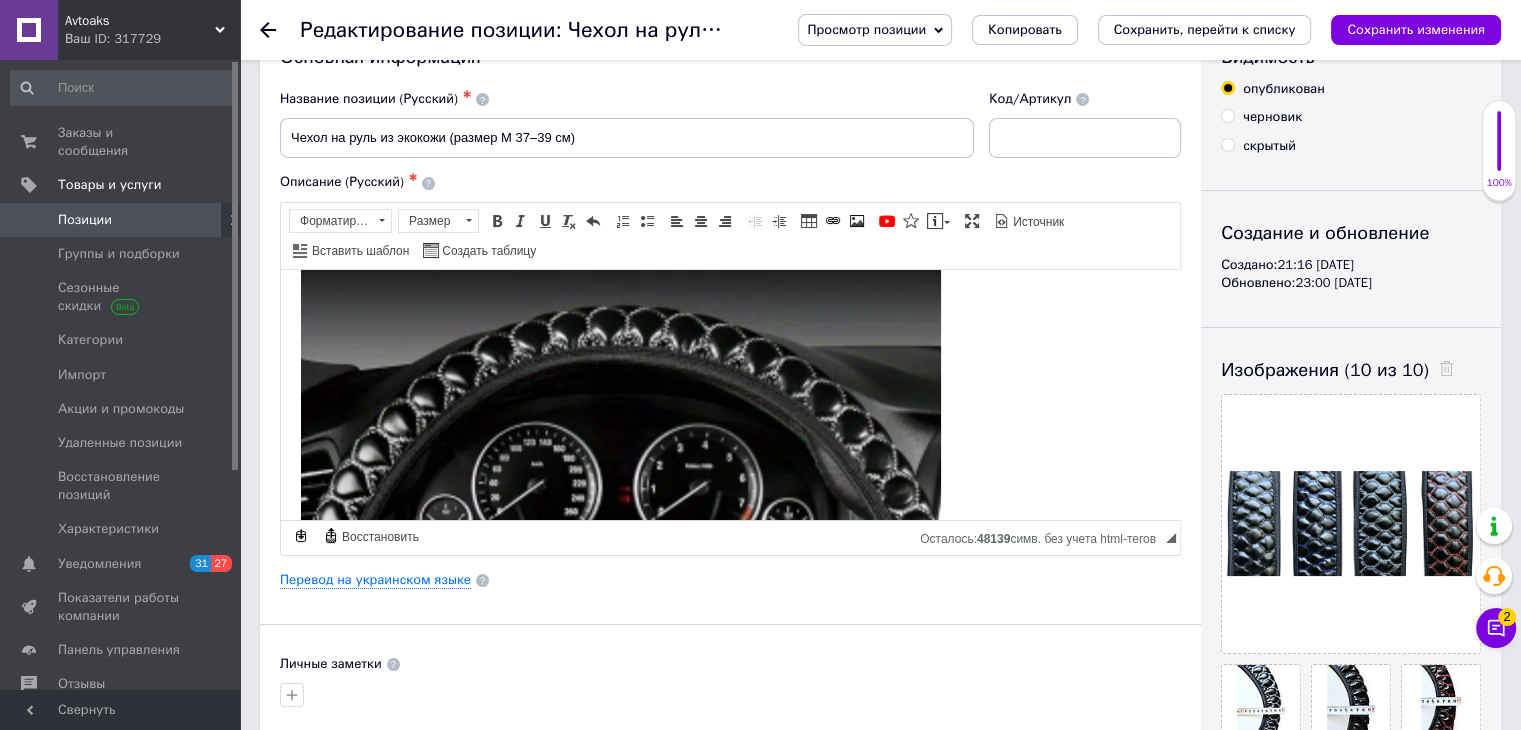 scroll, scrollTop: 1300, scrollLeft: 0, axis: vertical 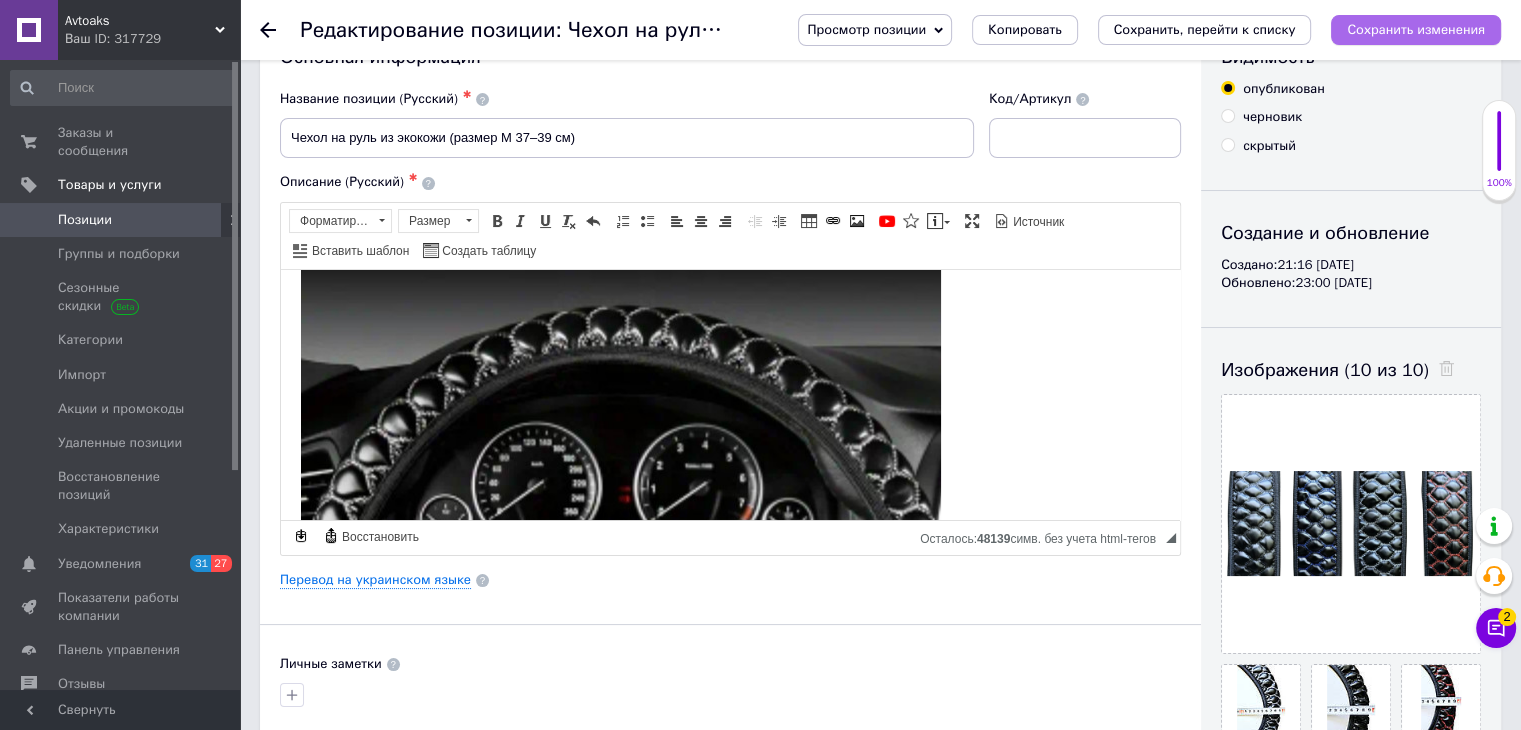 click on "Сохранить изменения" at bounding box center [1416, 29] 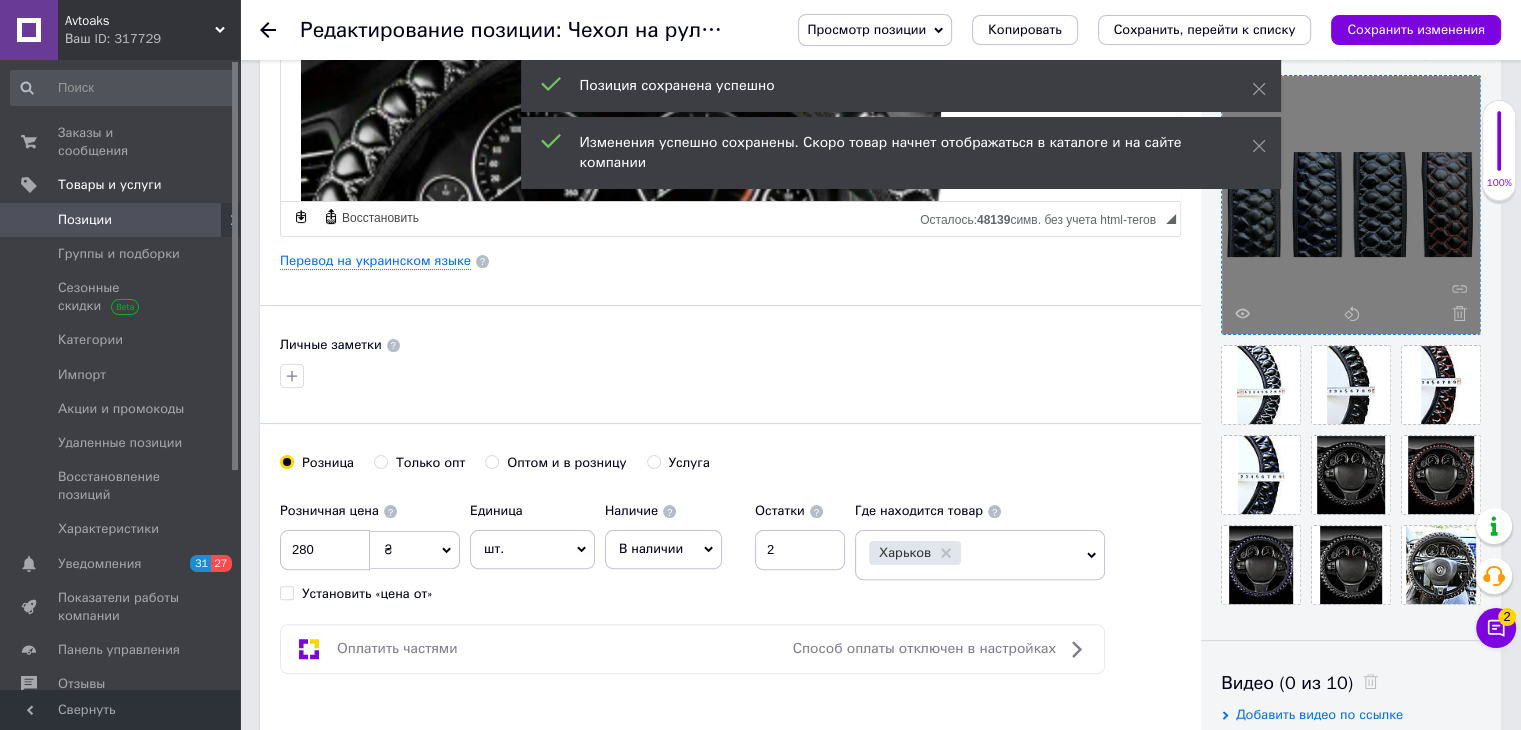 scroll, scrollTop: 165, scrollLeft: 0, axis: vertical 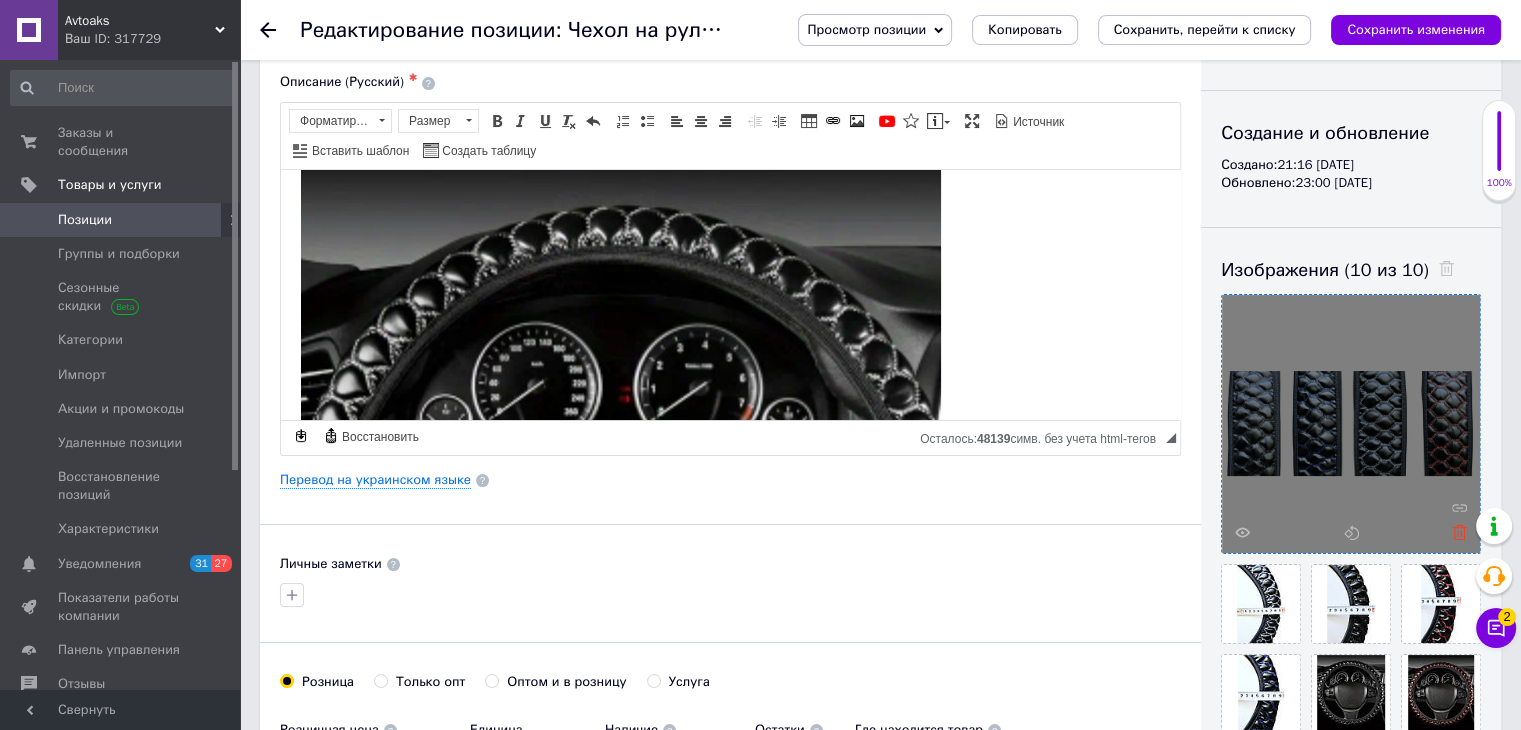 click 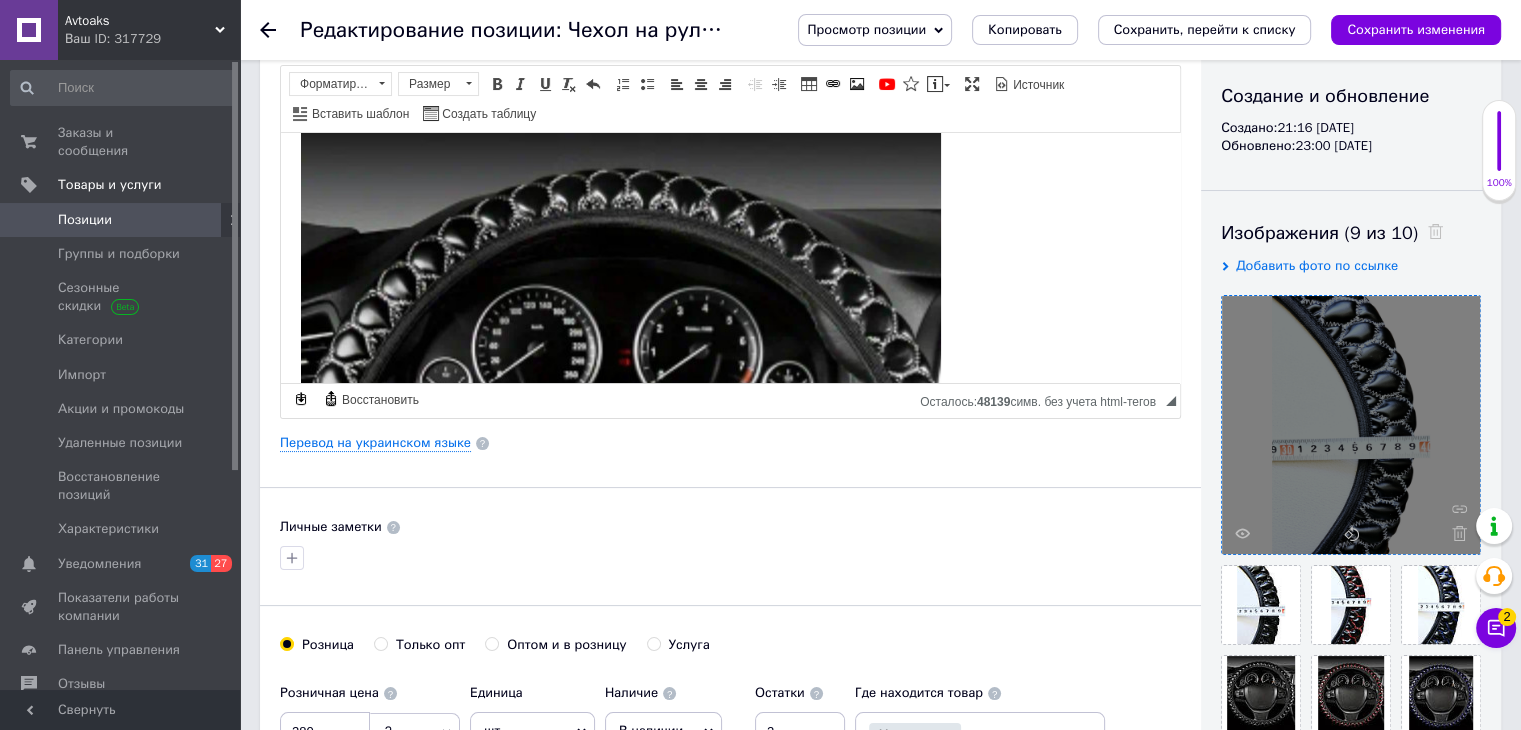 scroll, scrollTop: 665, scrollLeft: 0, axis: vertical 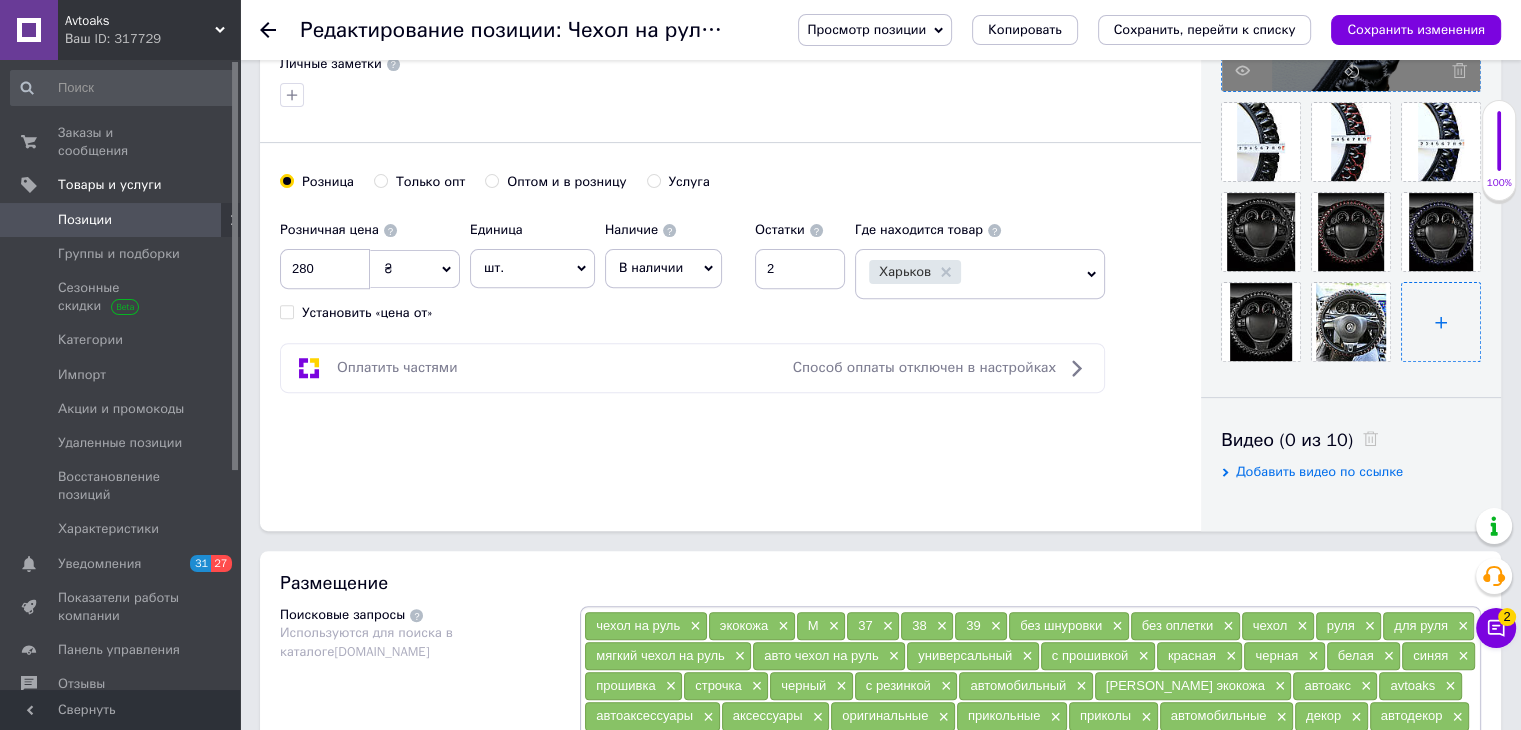click at bounding box center [1441, 322] 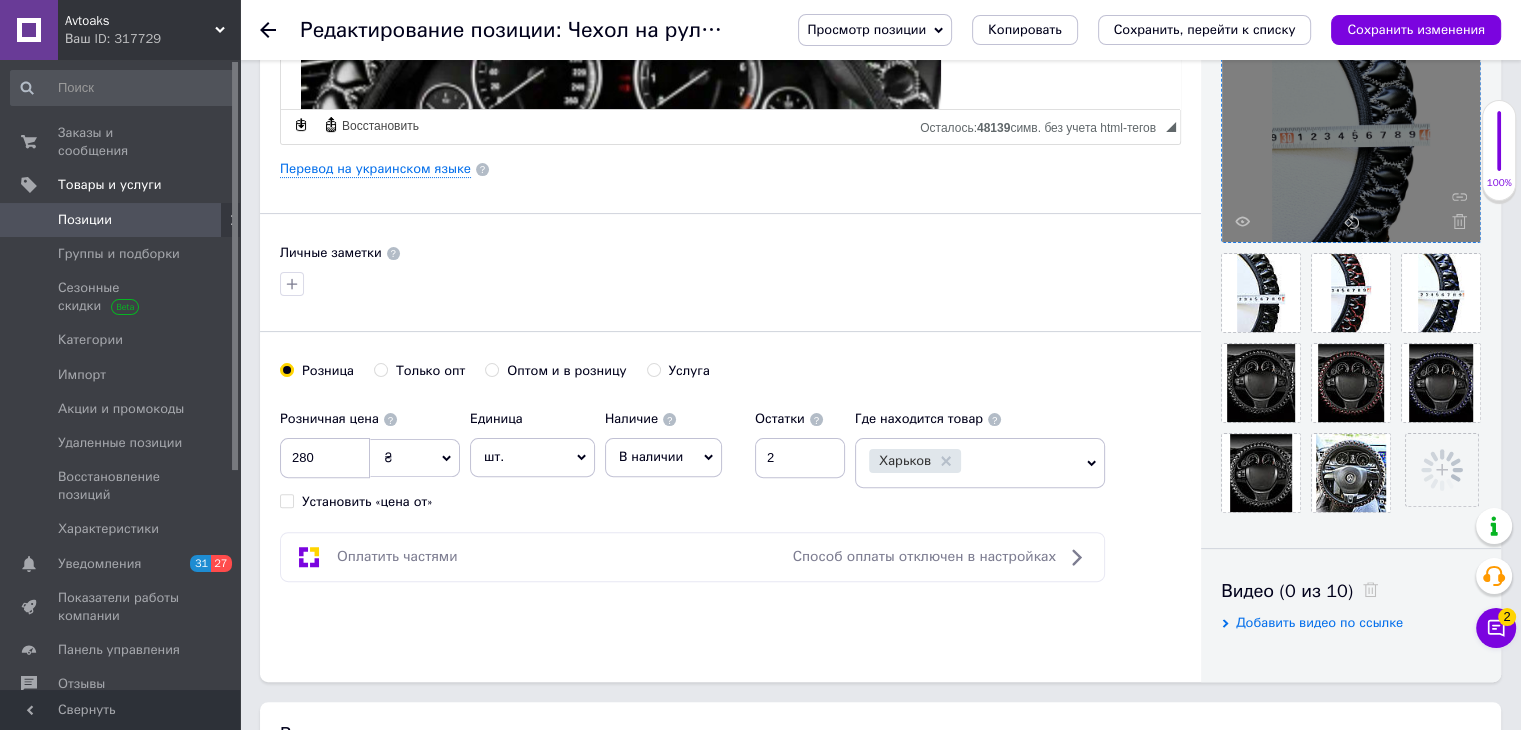 scroll, scrollTop: 465, scrollLeft: 0, axis: vertical 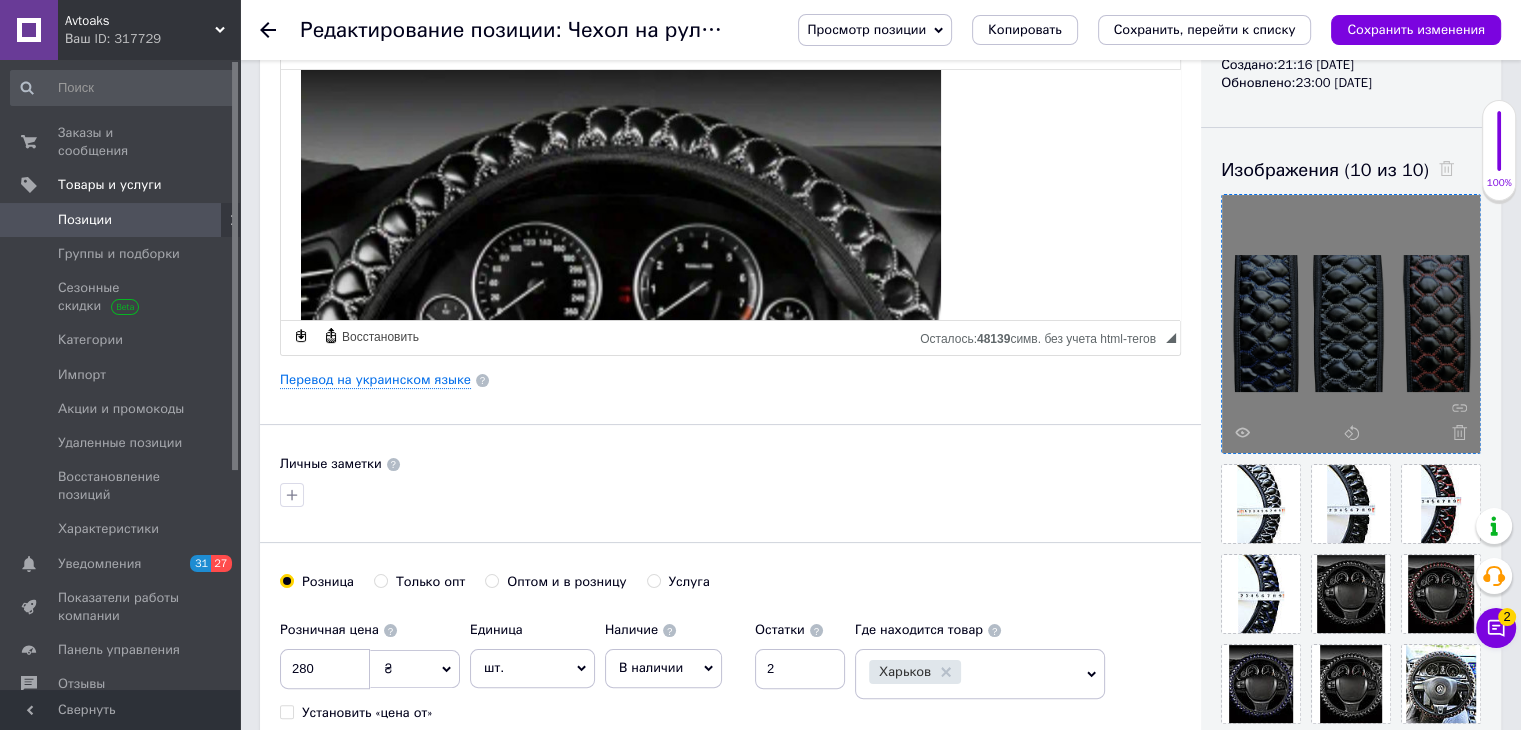 click on "Сохранить изменения" at bounding box center (1416, 29) 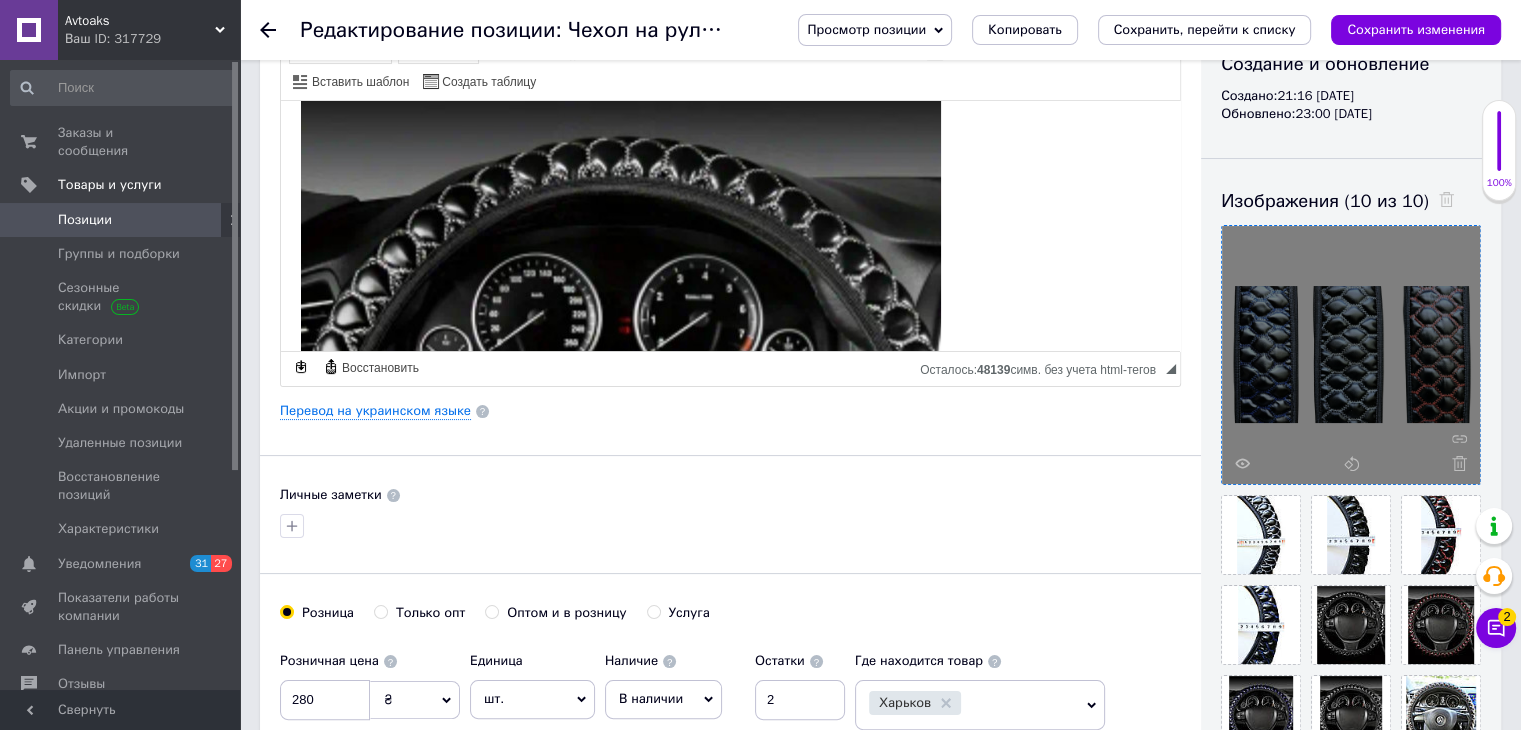 scroll, scrollTop: 0, scrollLeft: 0, axis: both 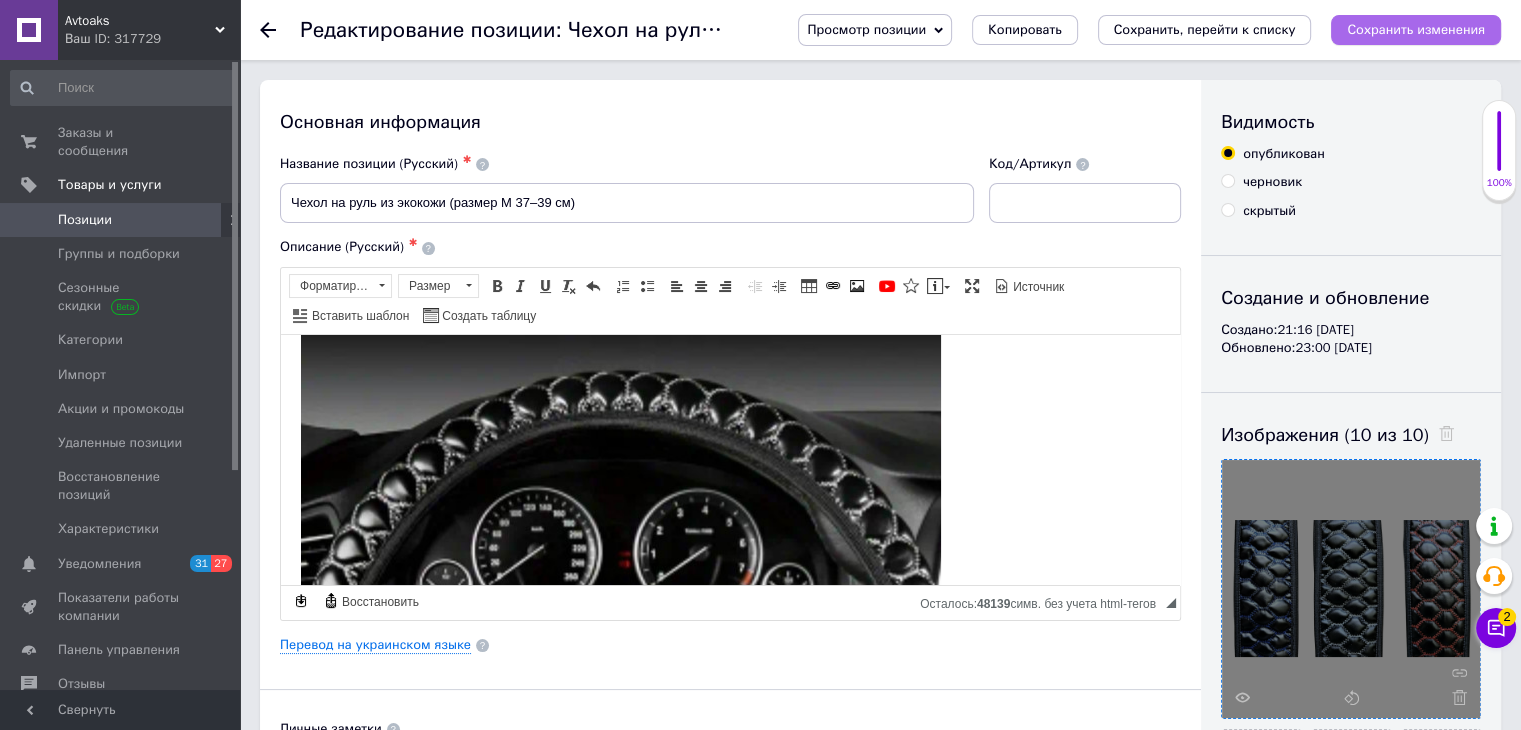 click on "Сохранить изменения" at bounding box center [1416, 29] 